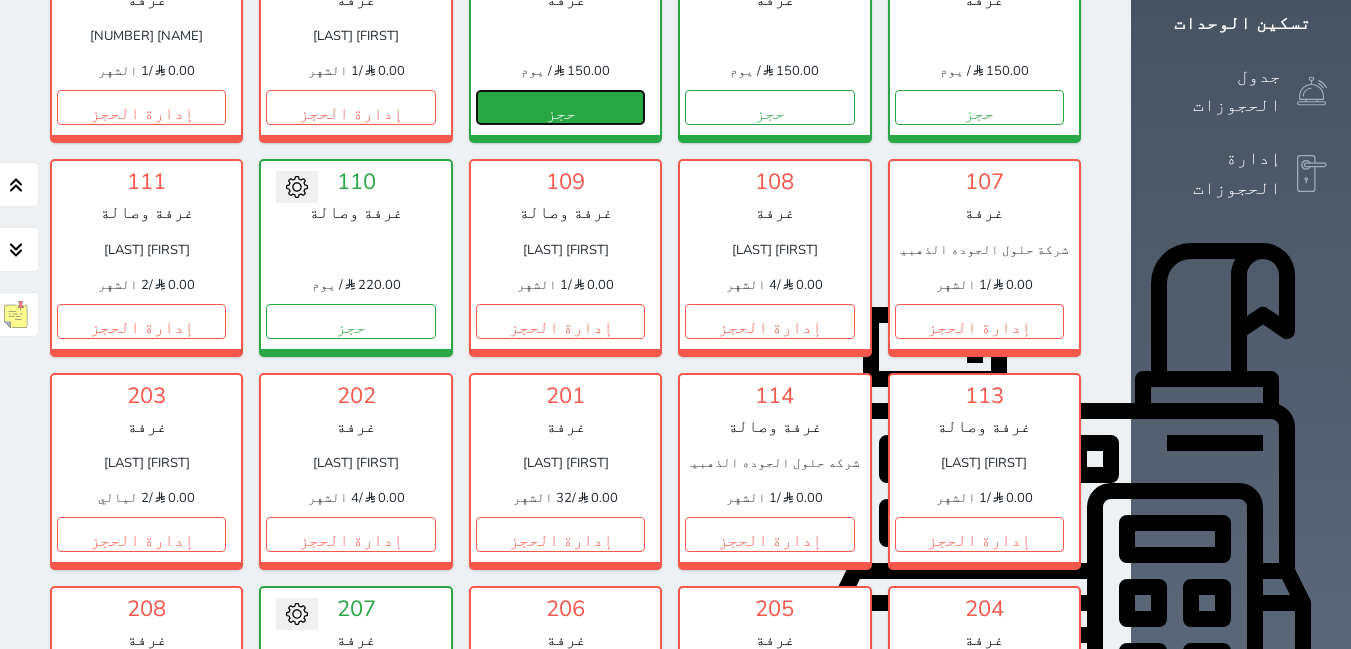 click on "حجز" at bounding box center (560, 107) 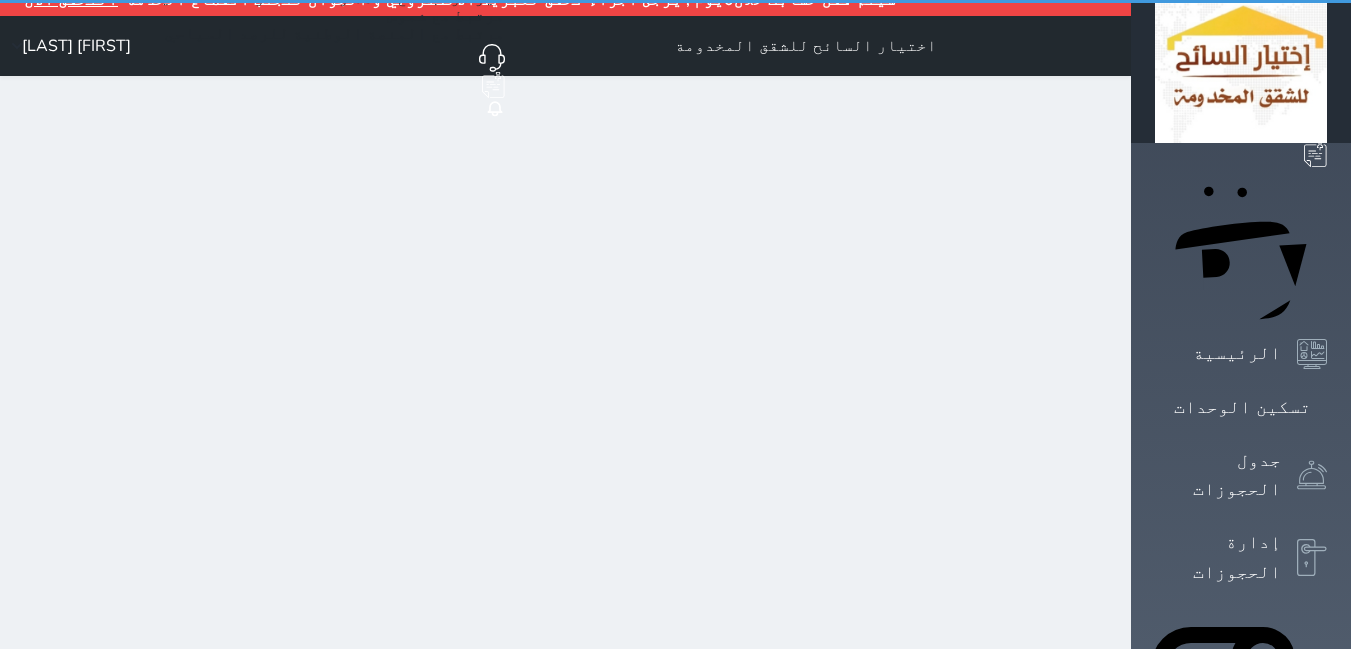 scroll, scrollTop: 0, scrollLeft: 0, axis: both 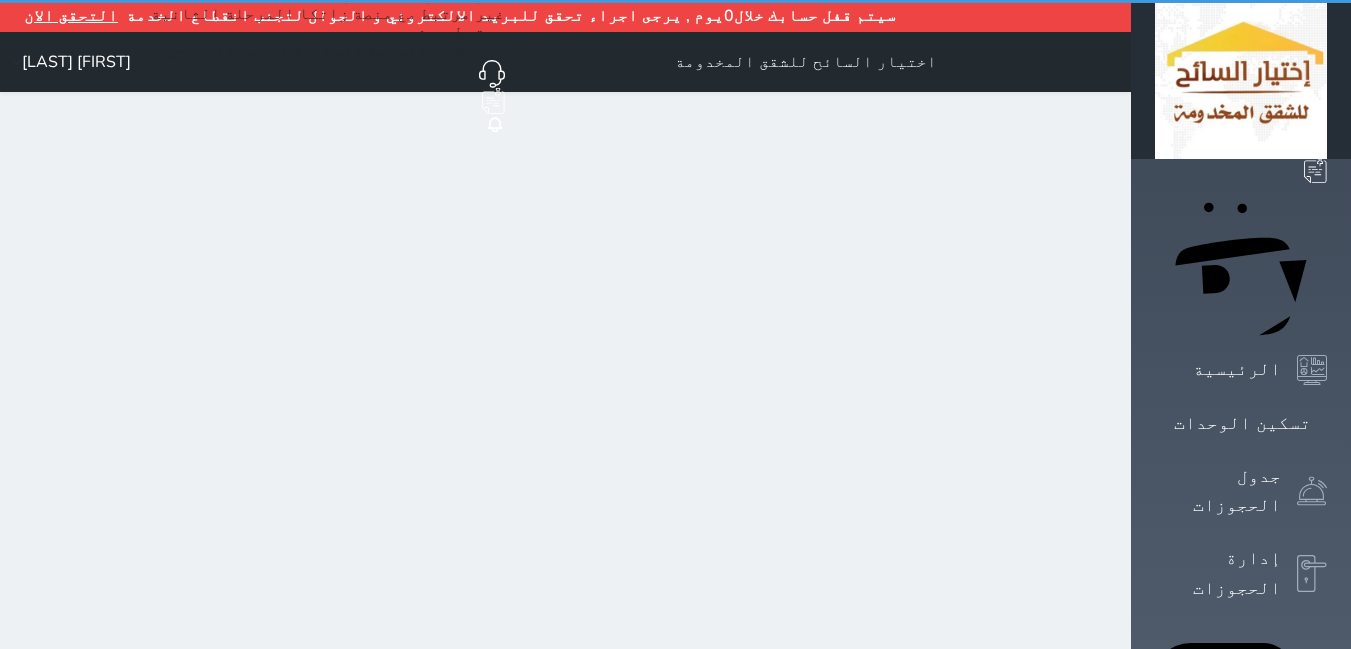 select on "1" 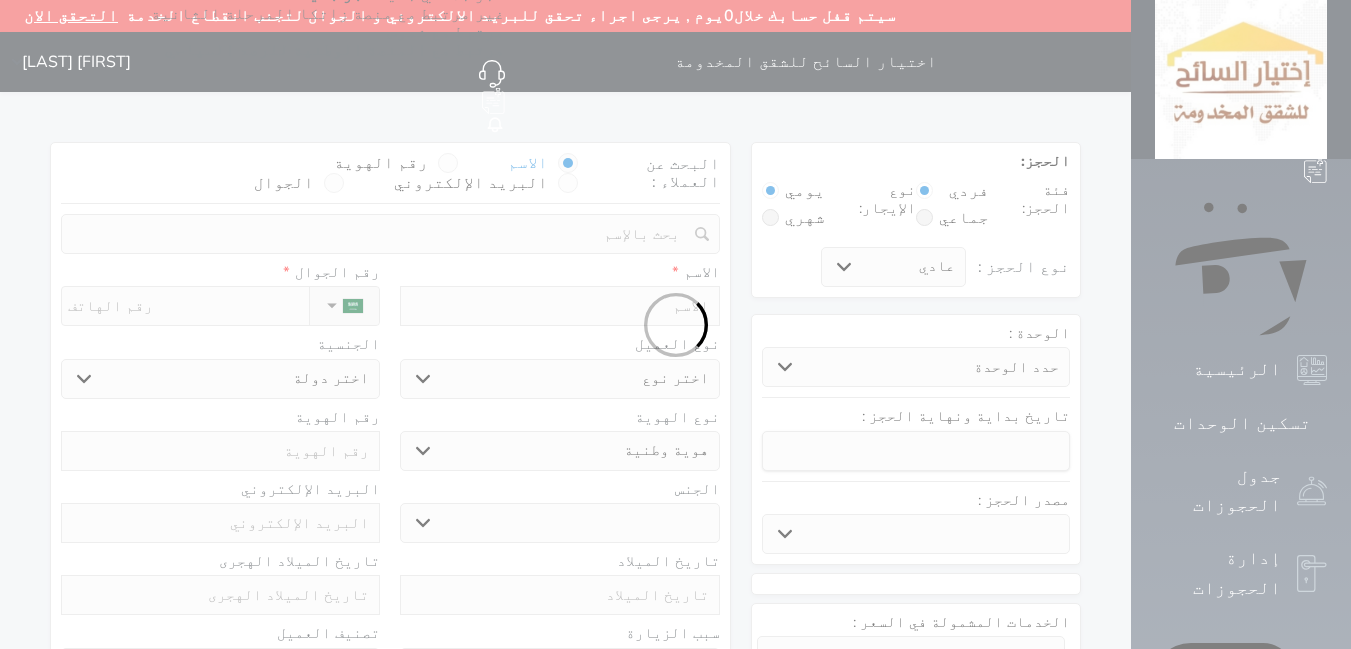 select 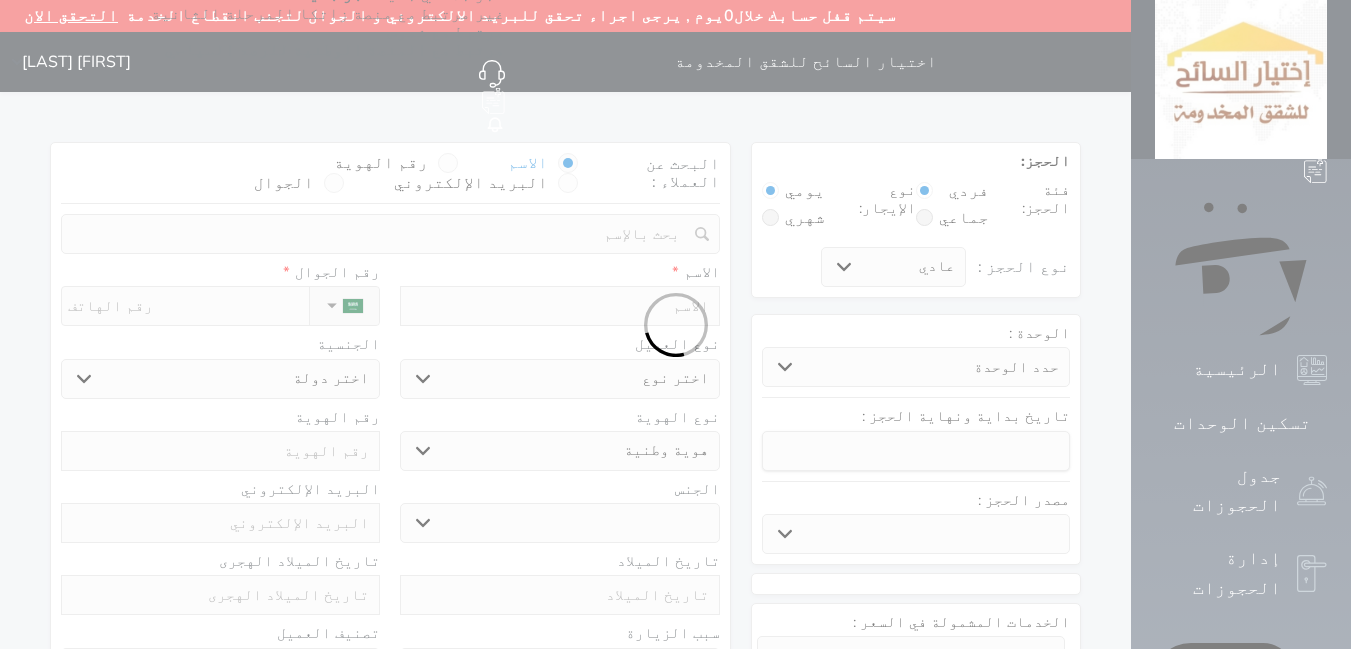 select 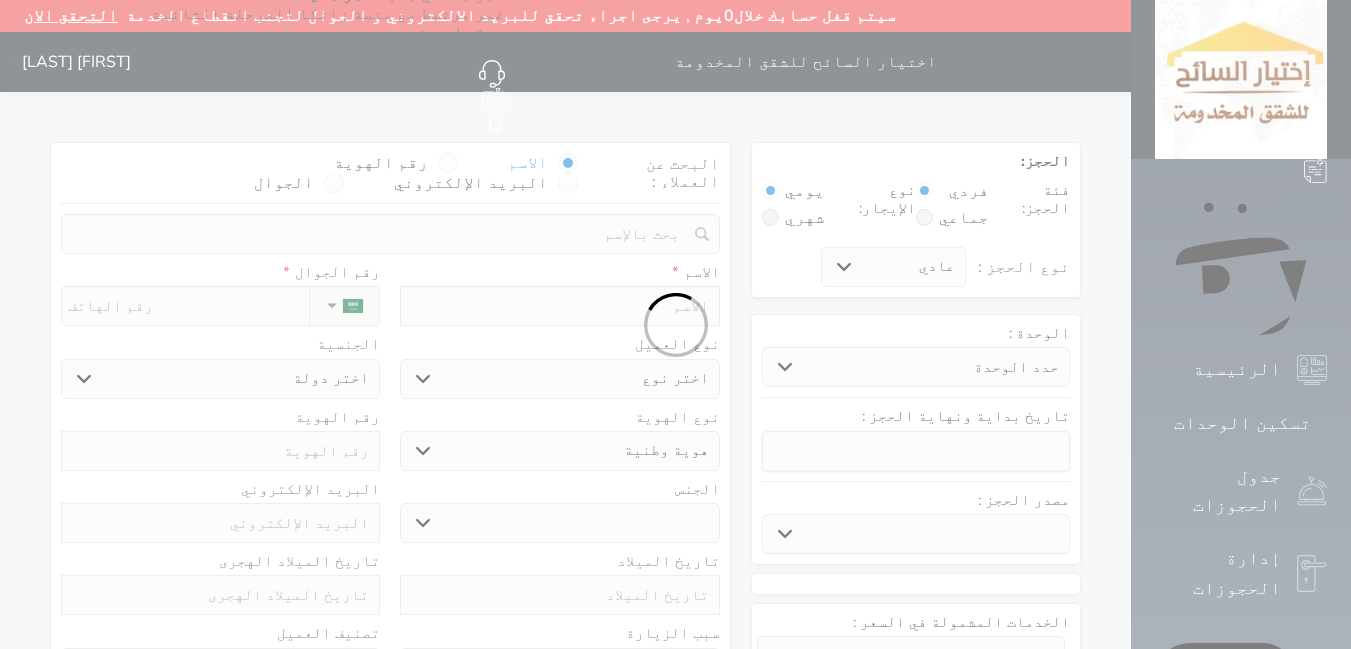 select 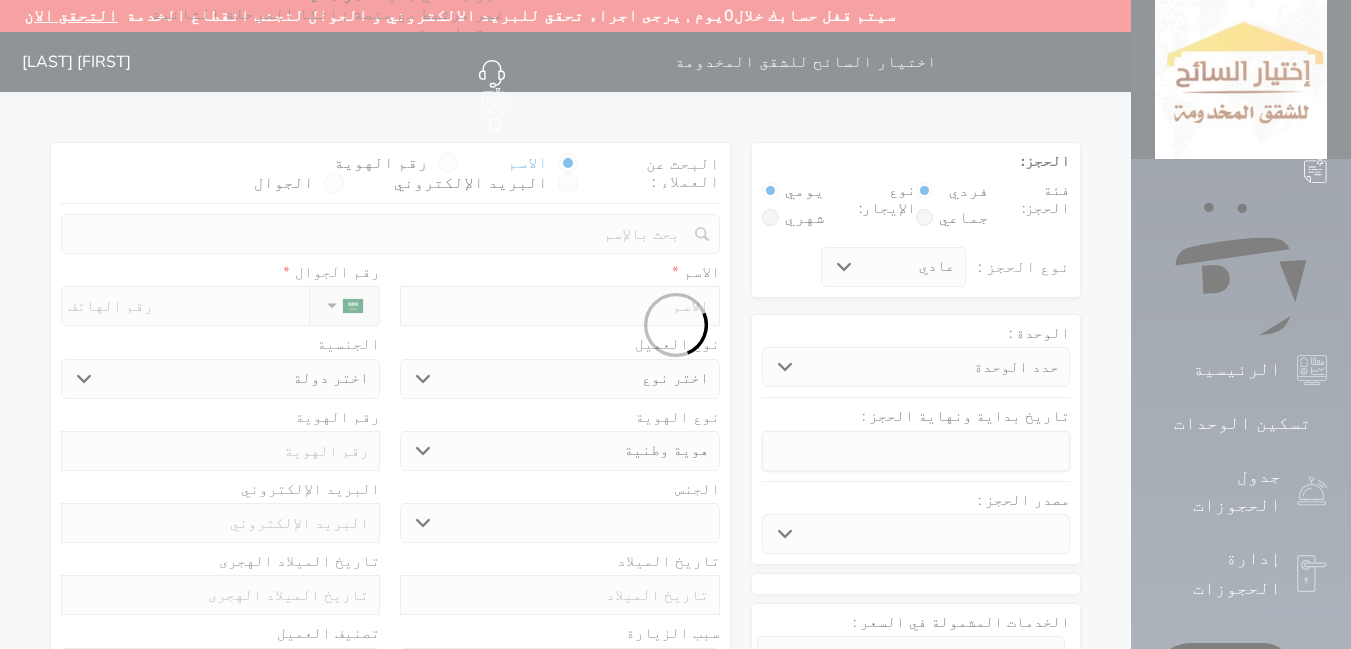 select 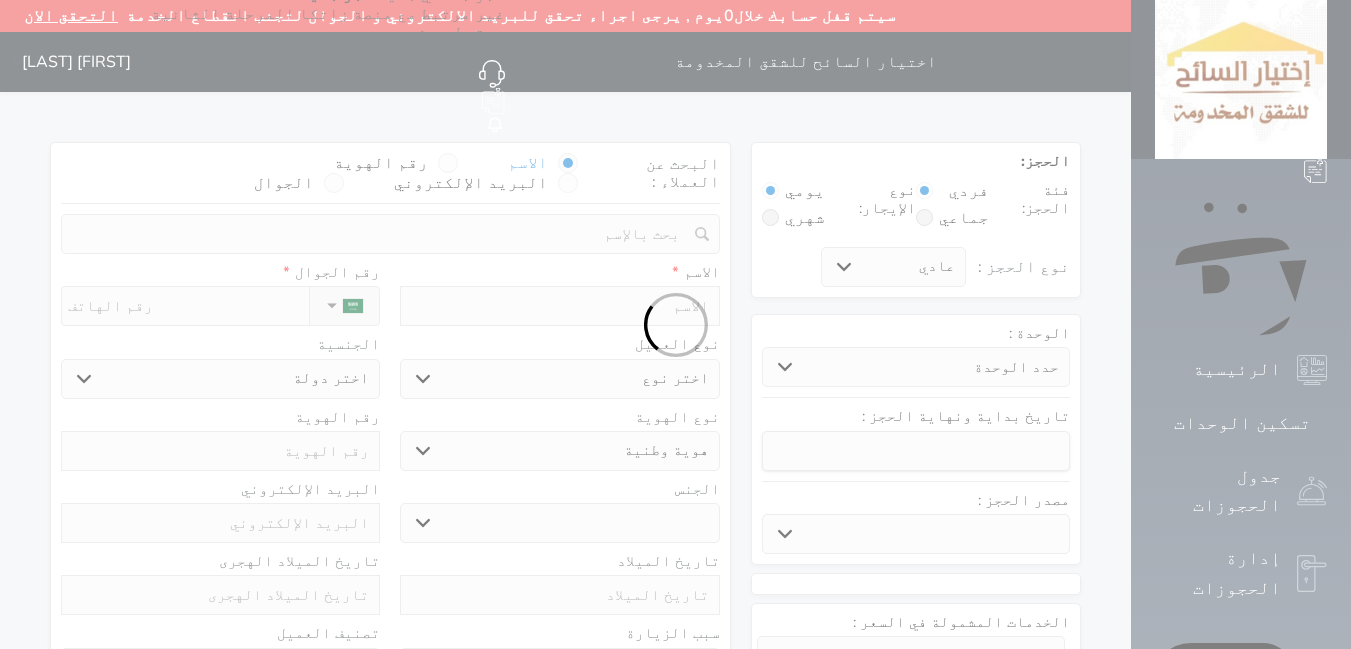 select 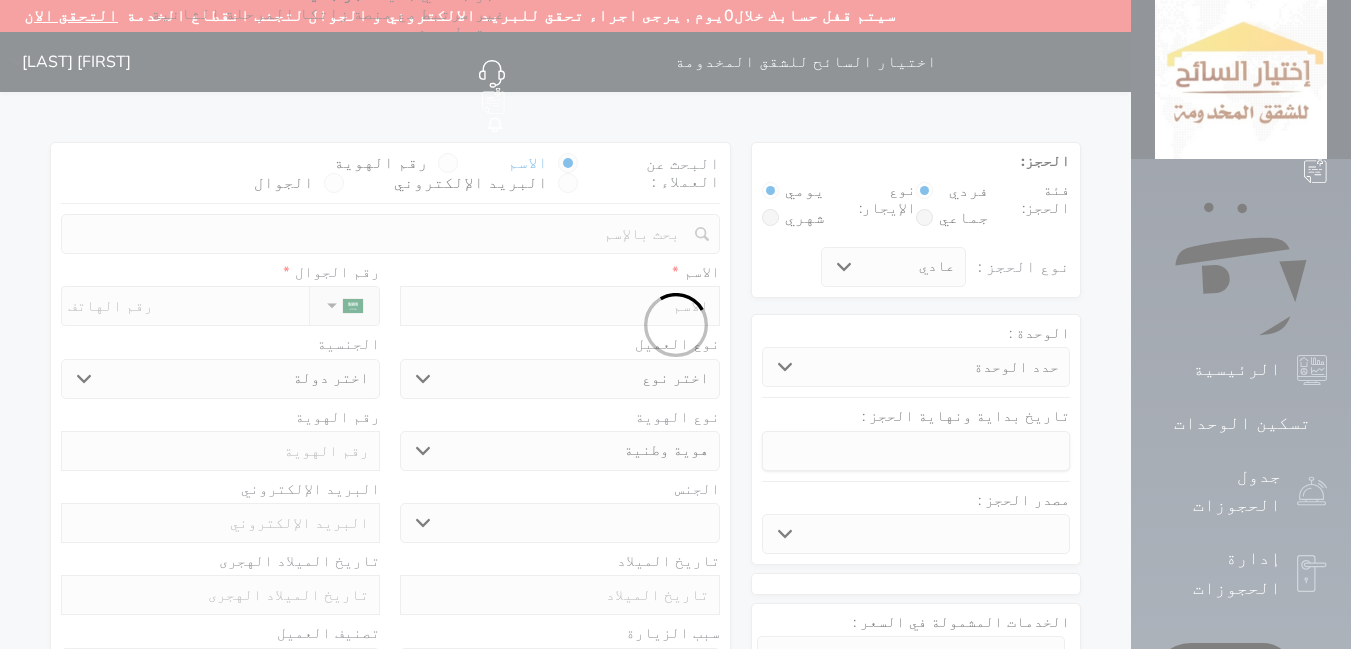 select 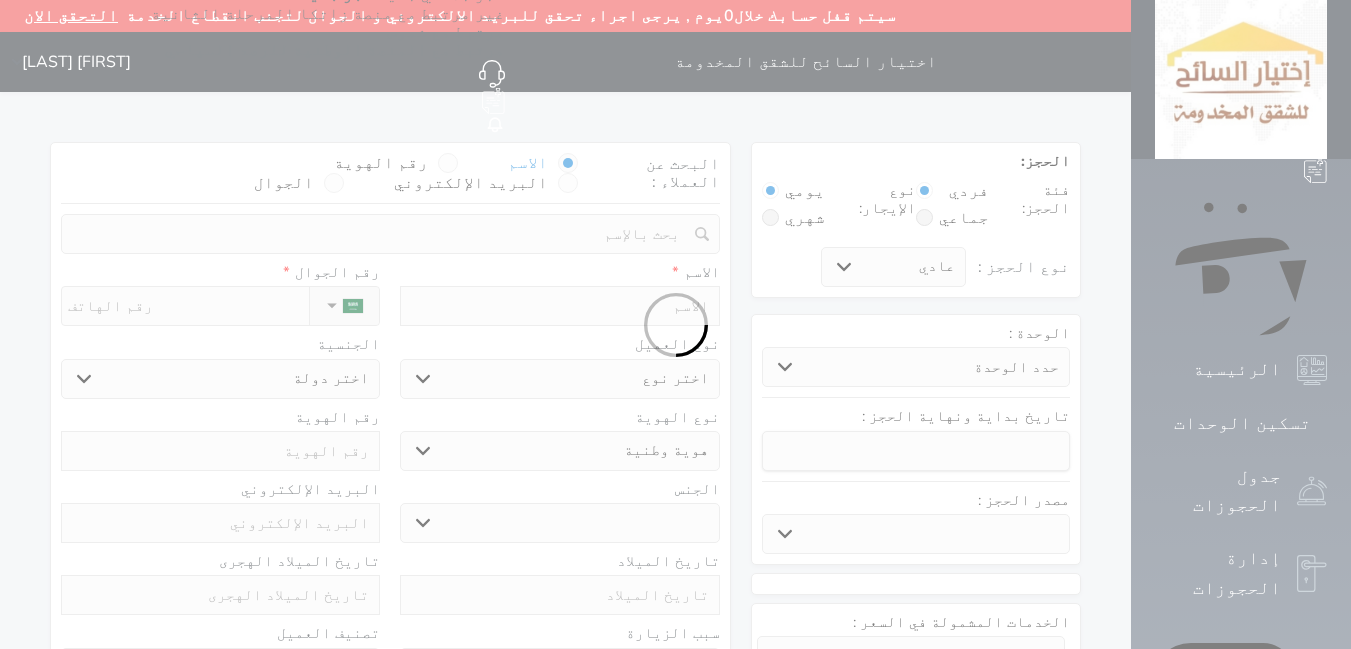 select 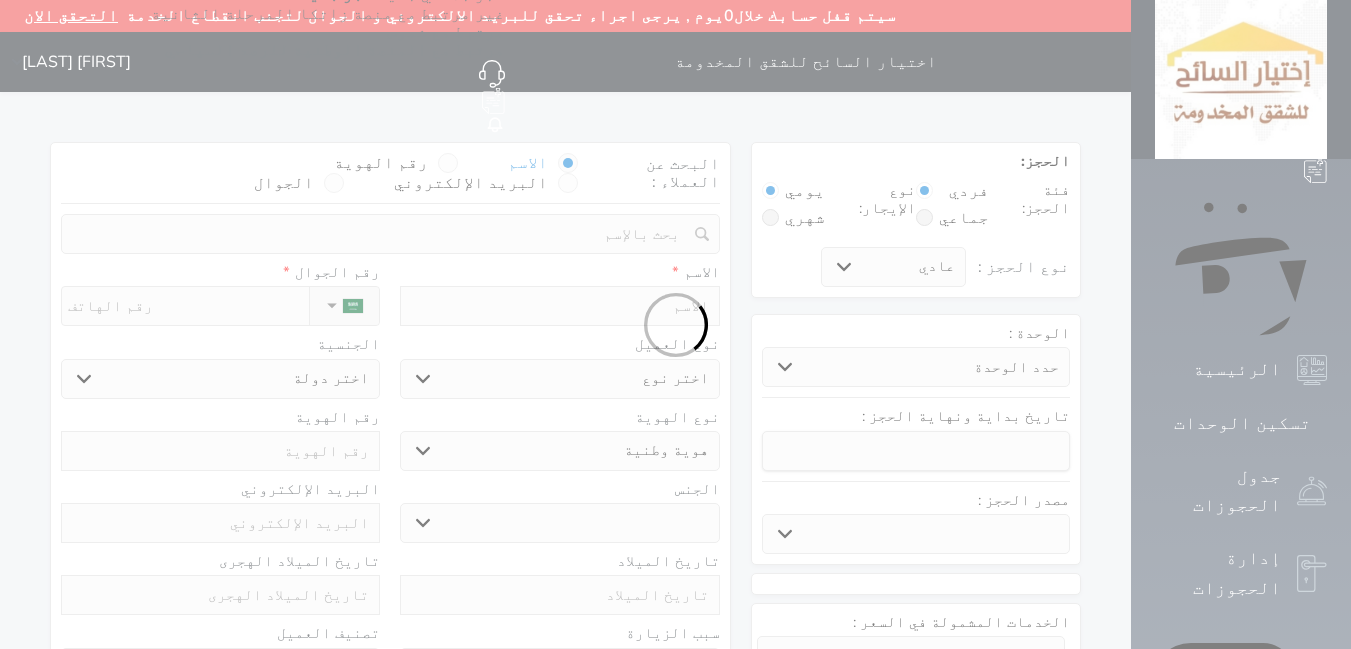 select 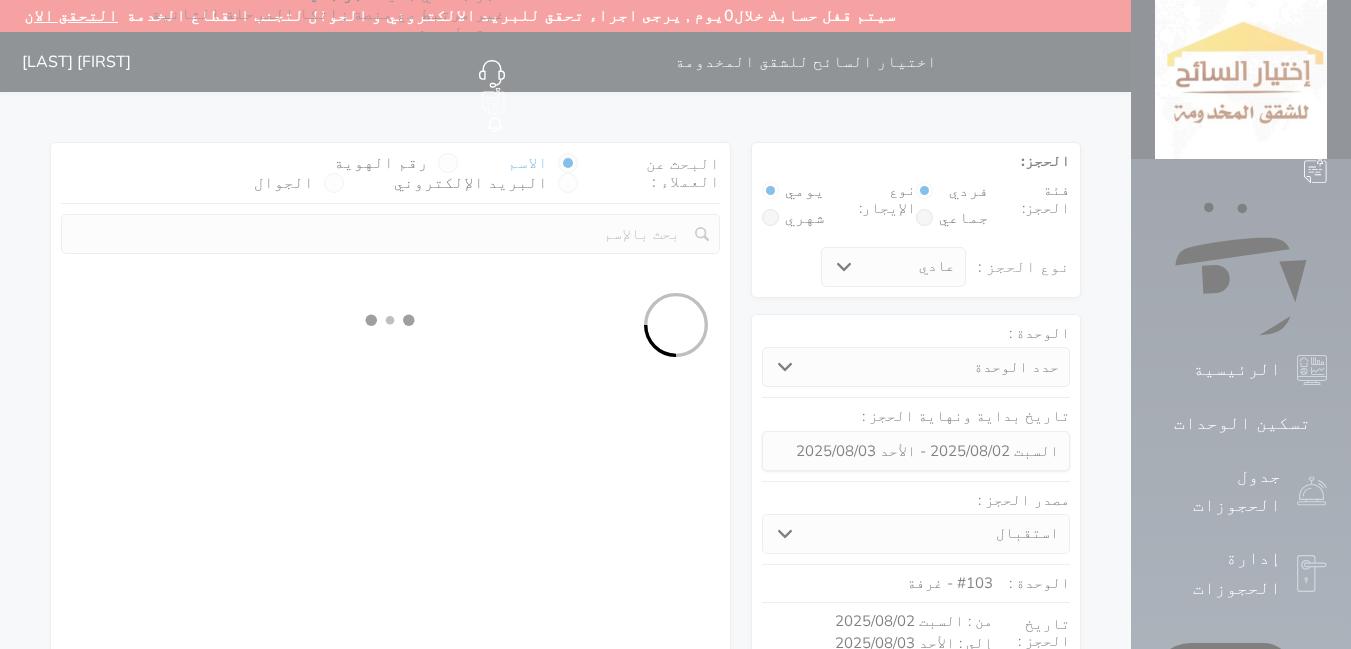 select on "5050" 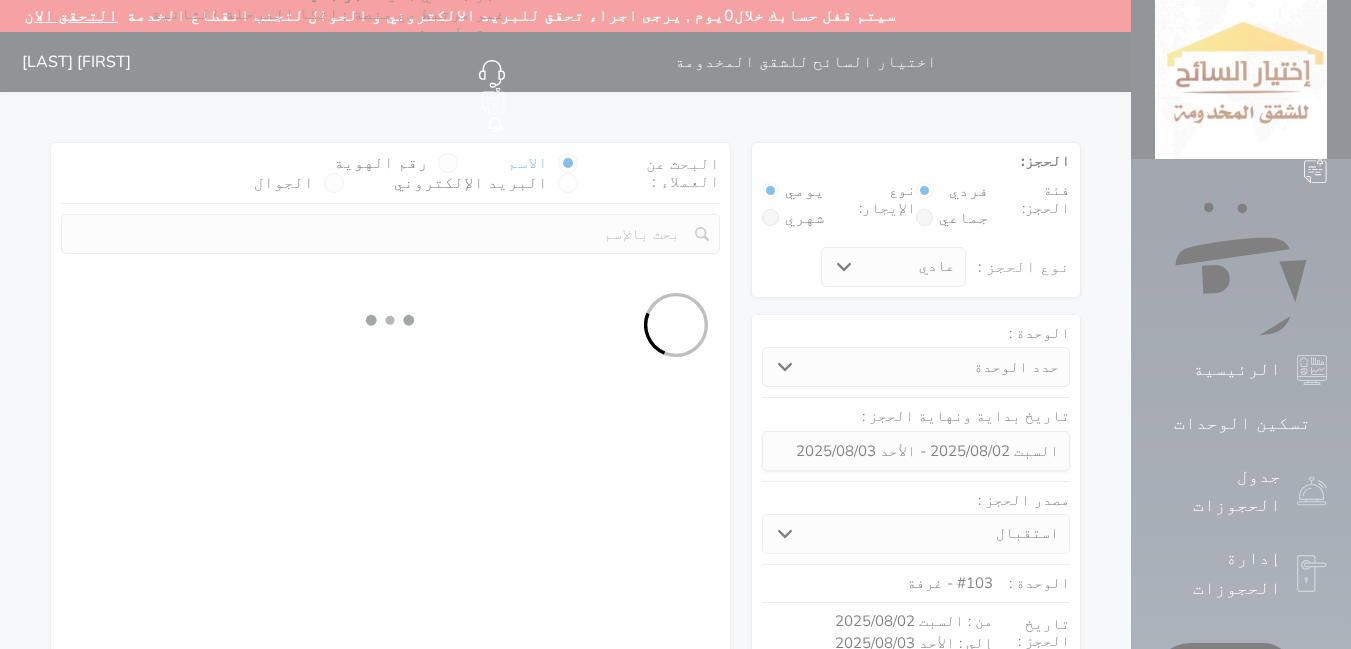 select on "1" 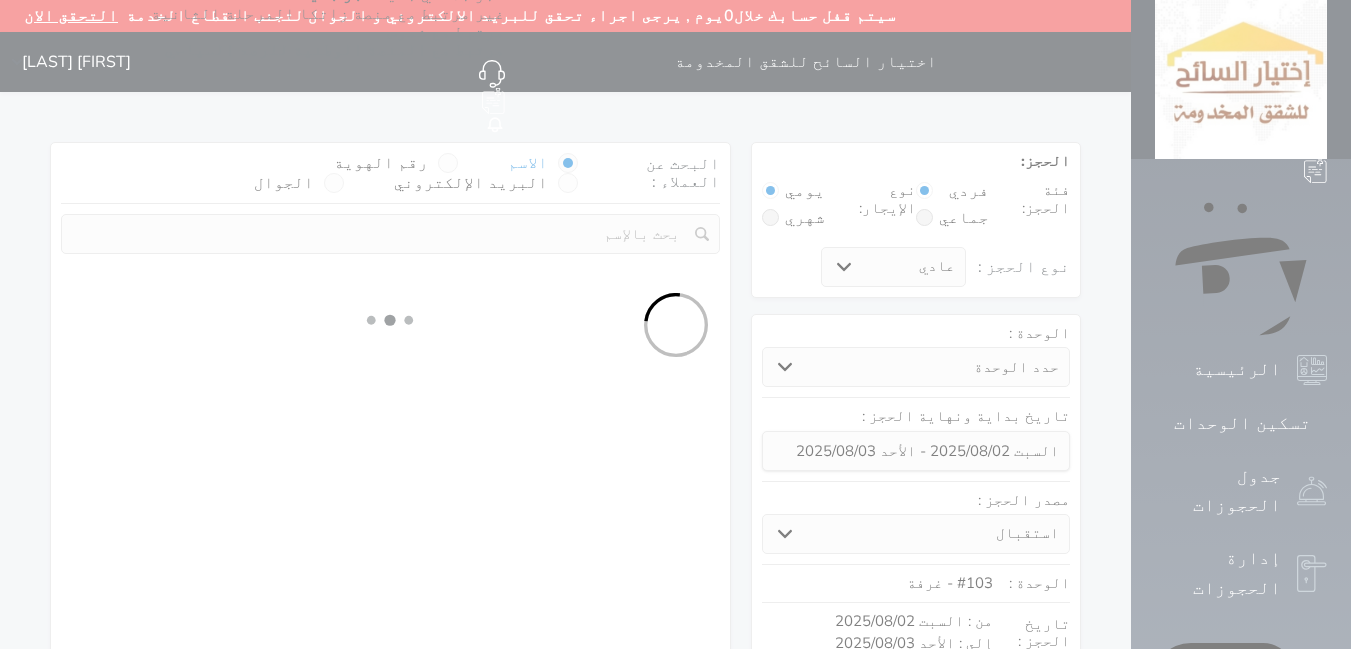 select on "113" 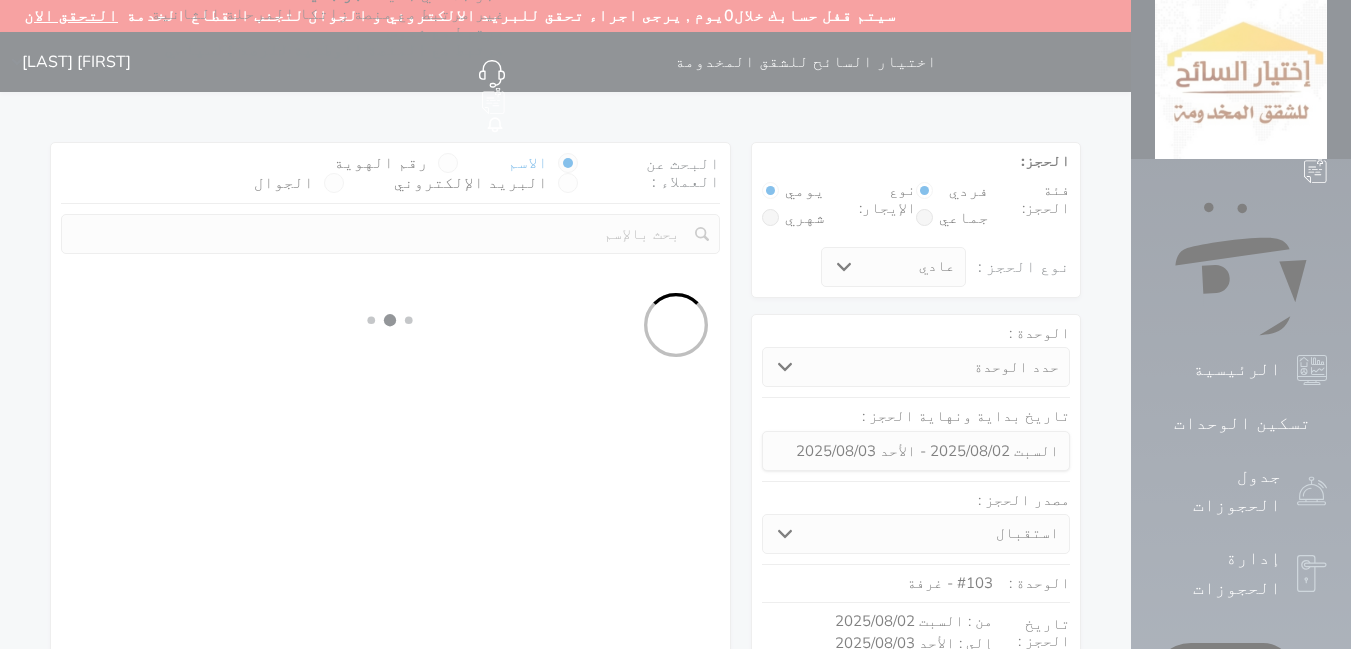 select on "1" 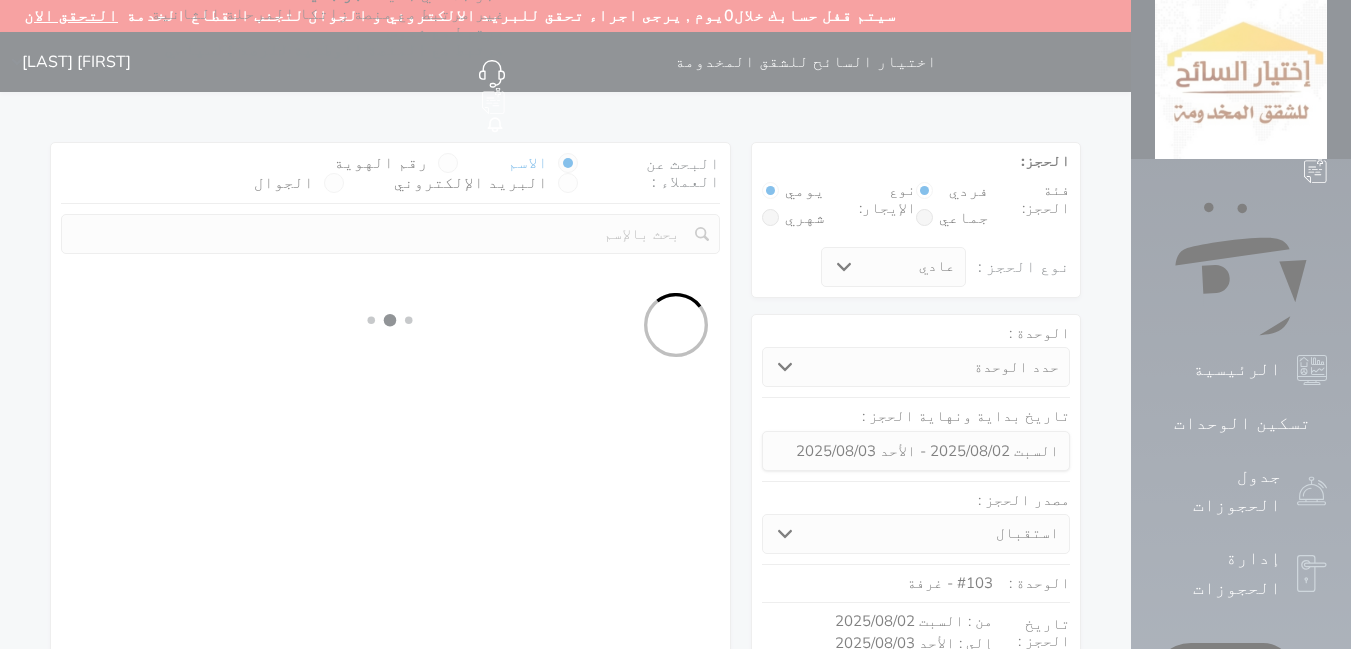 select 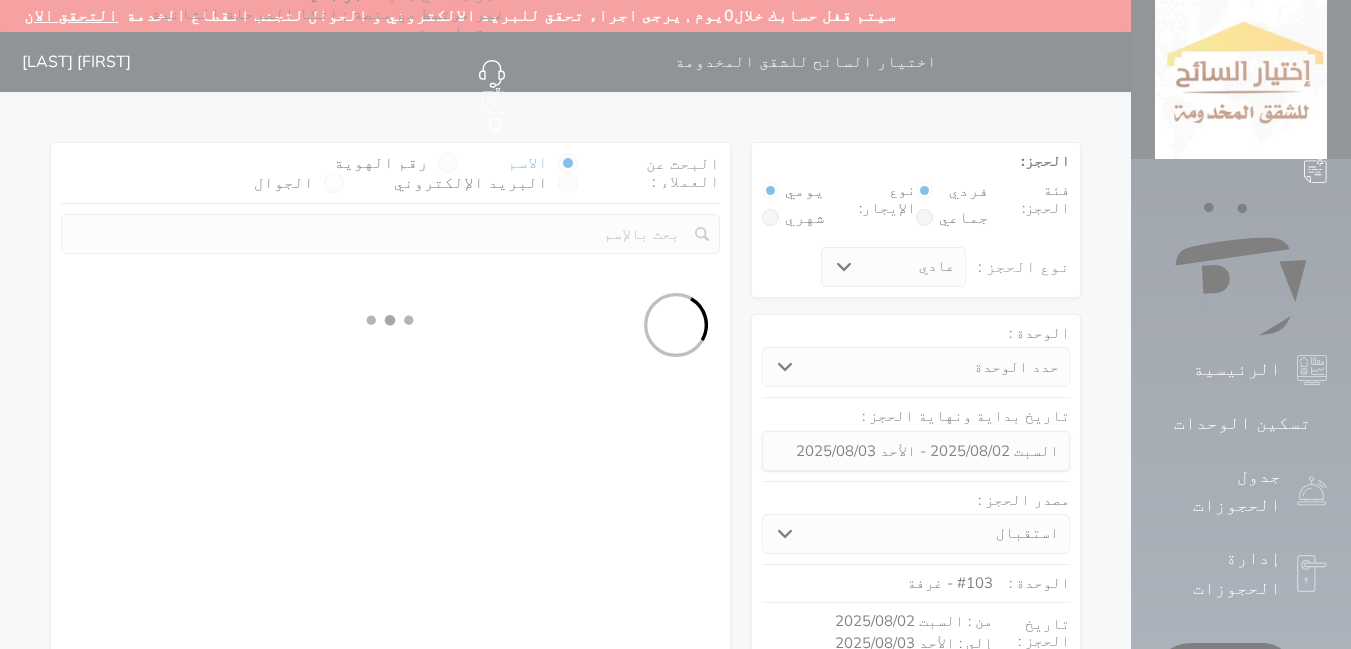 select on "7" 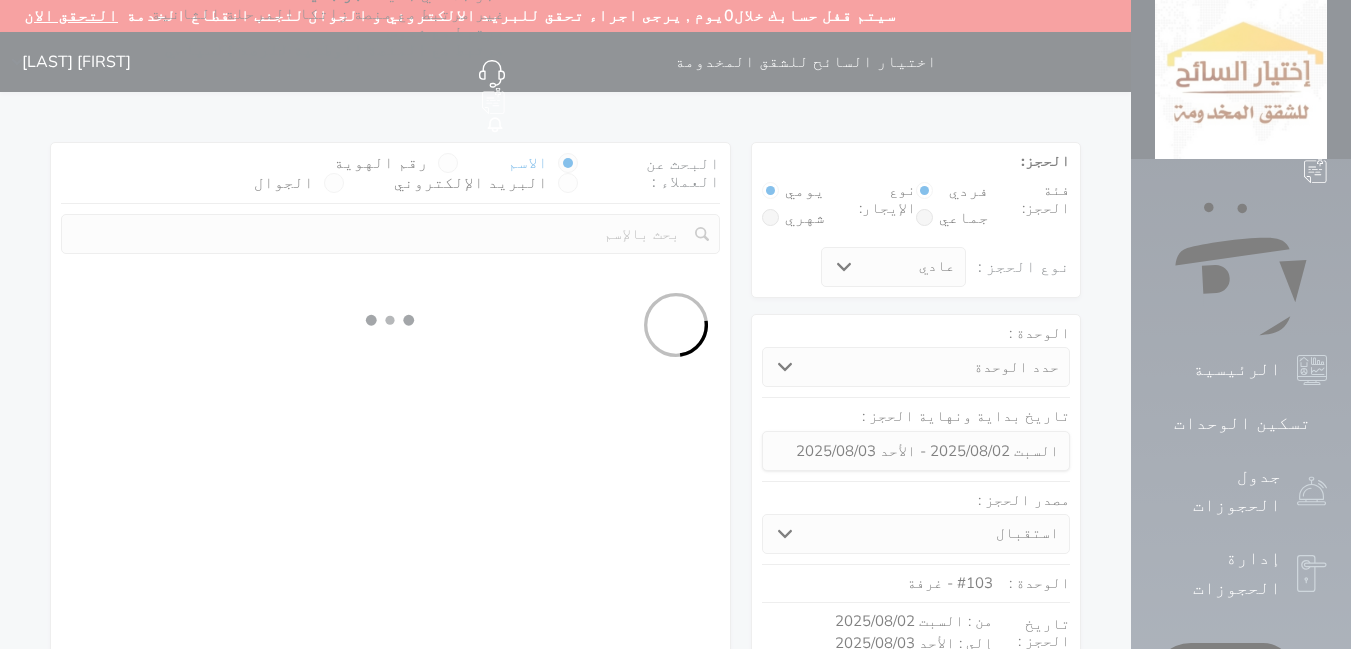 select 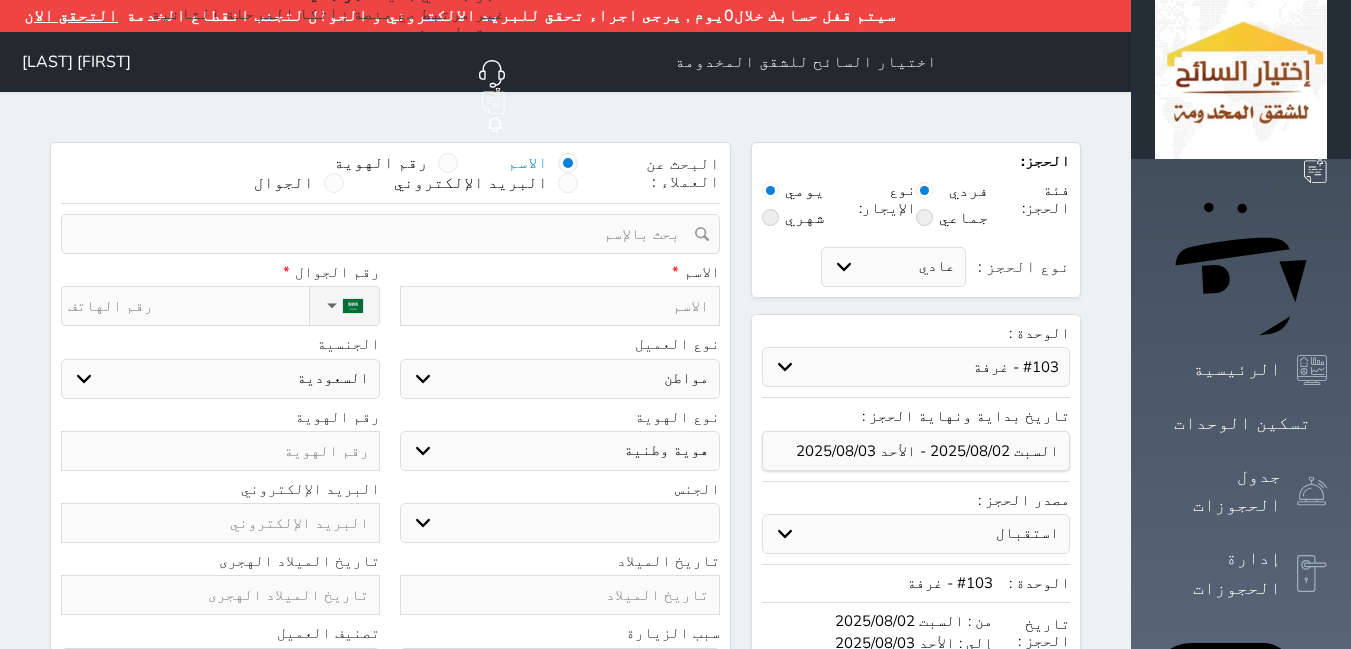 select 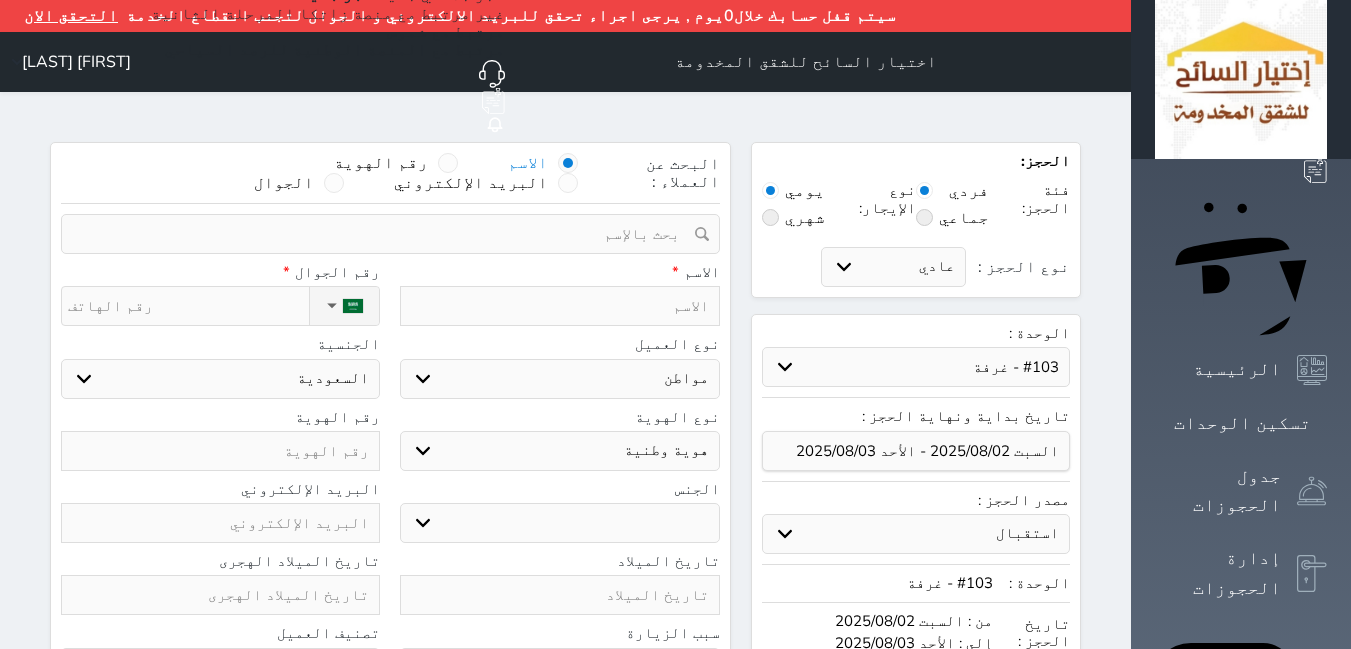 select 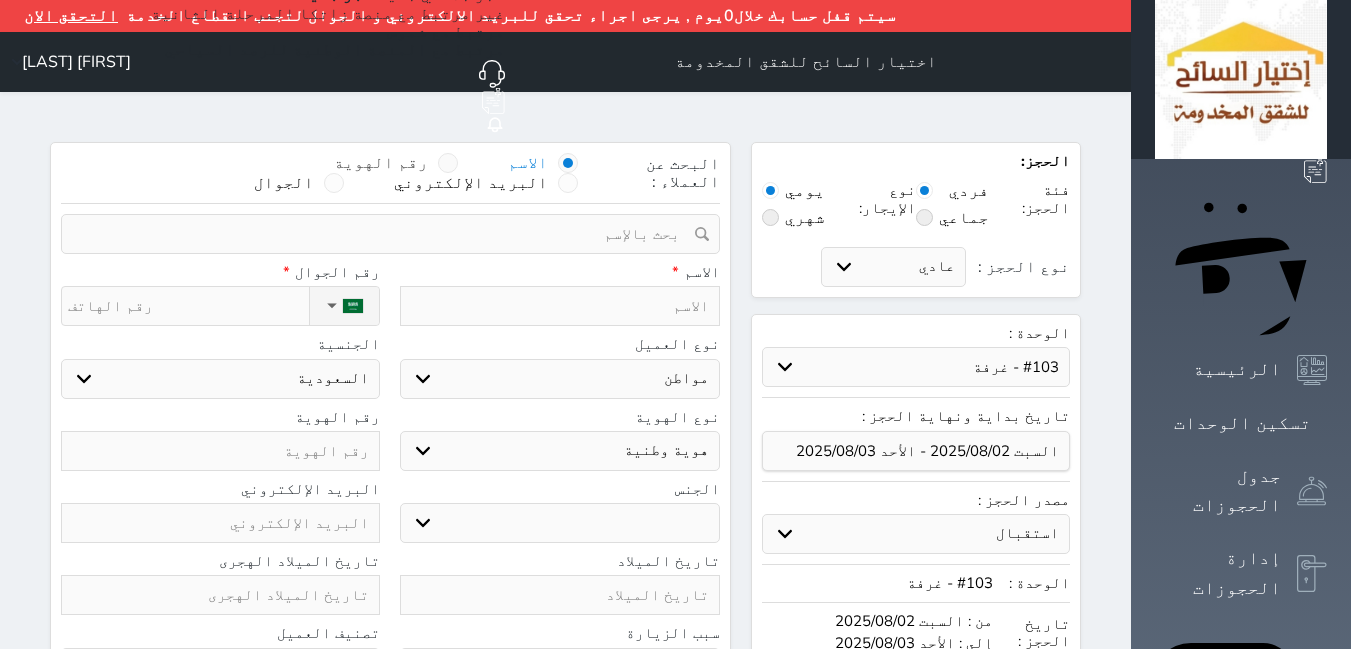 click on "رقم الهوية" at bounding box center [381, 163] 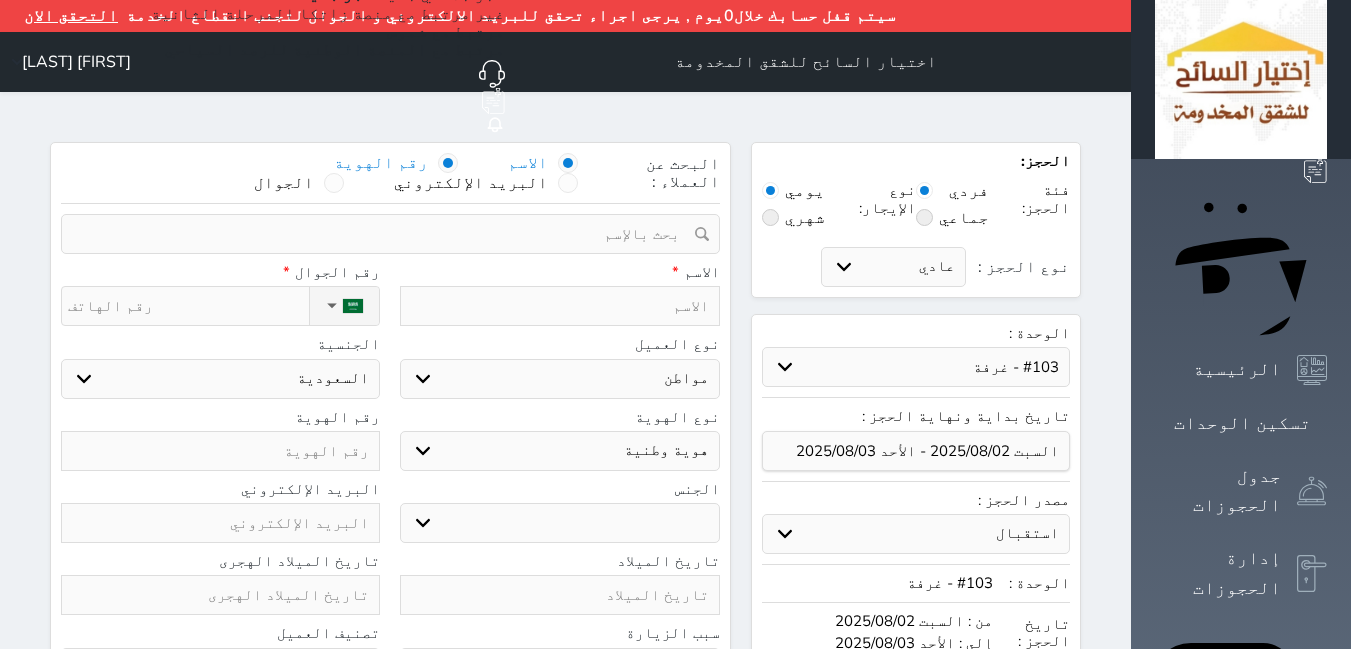 select 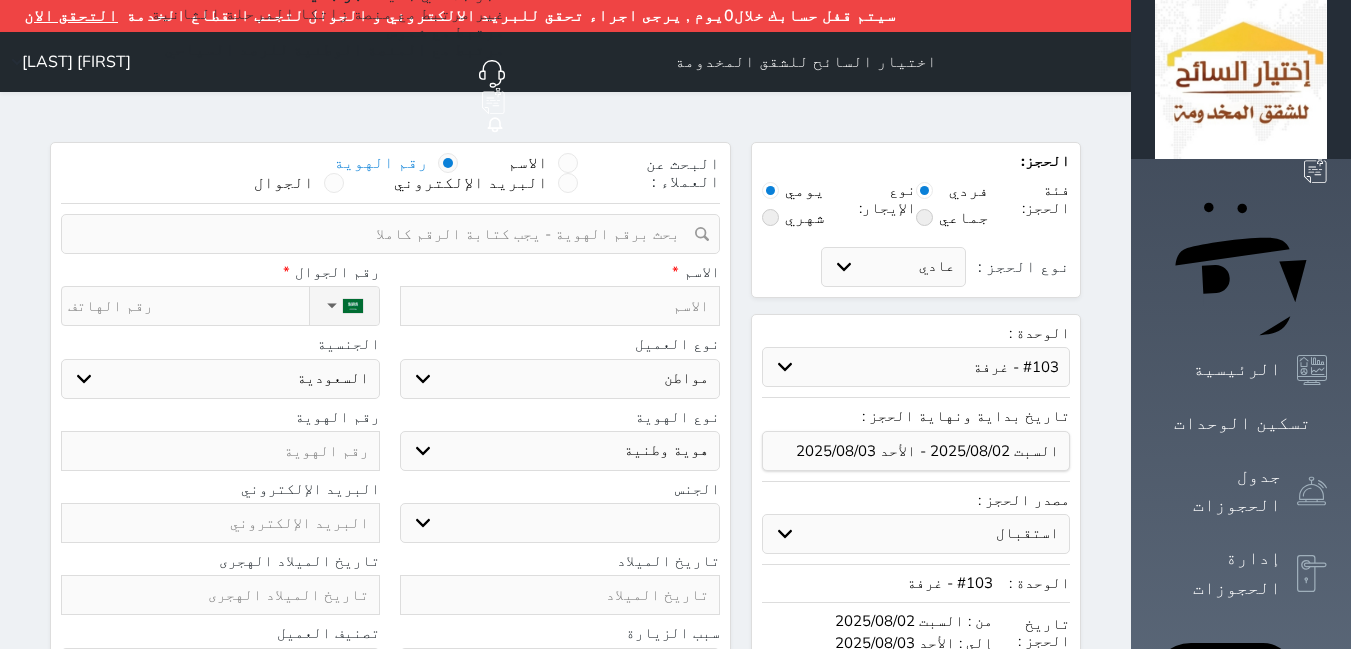 click at bounding box center (383, 234) 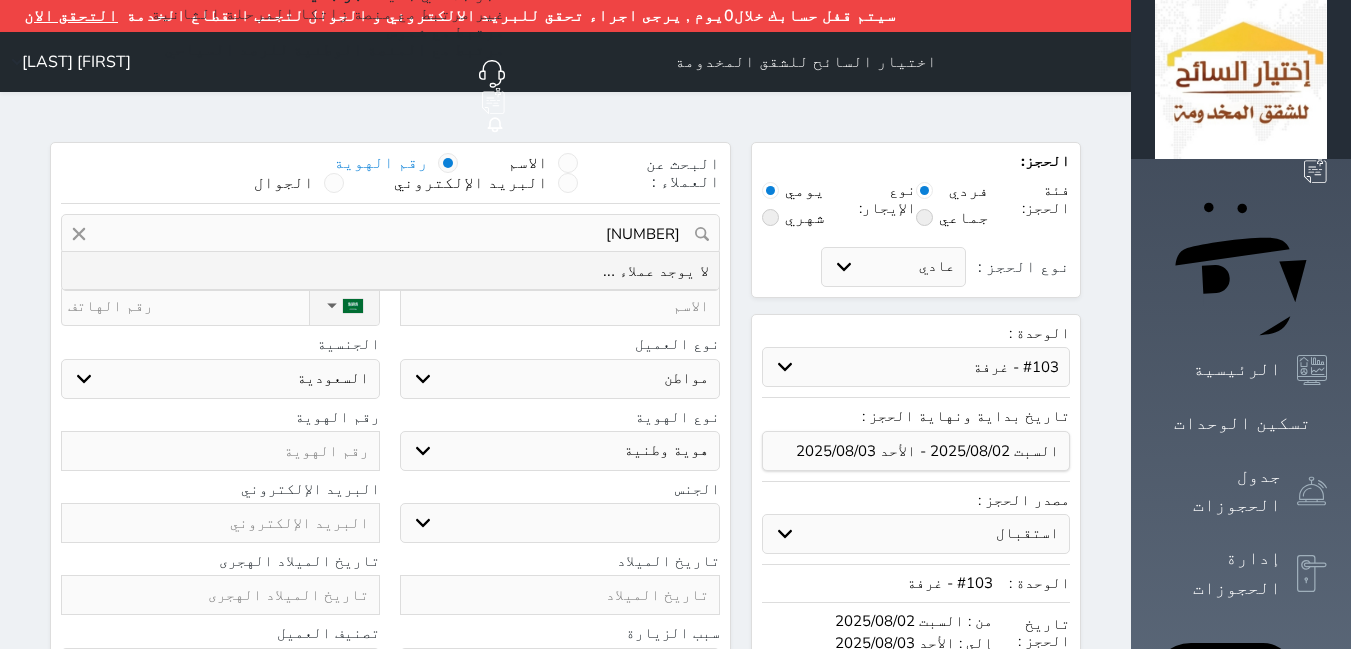 type on "[NUMBER]" 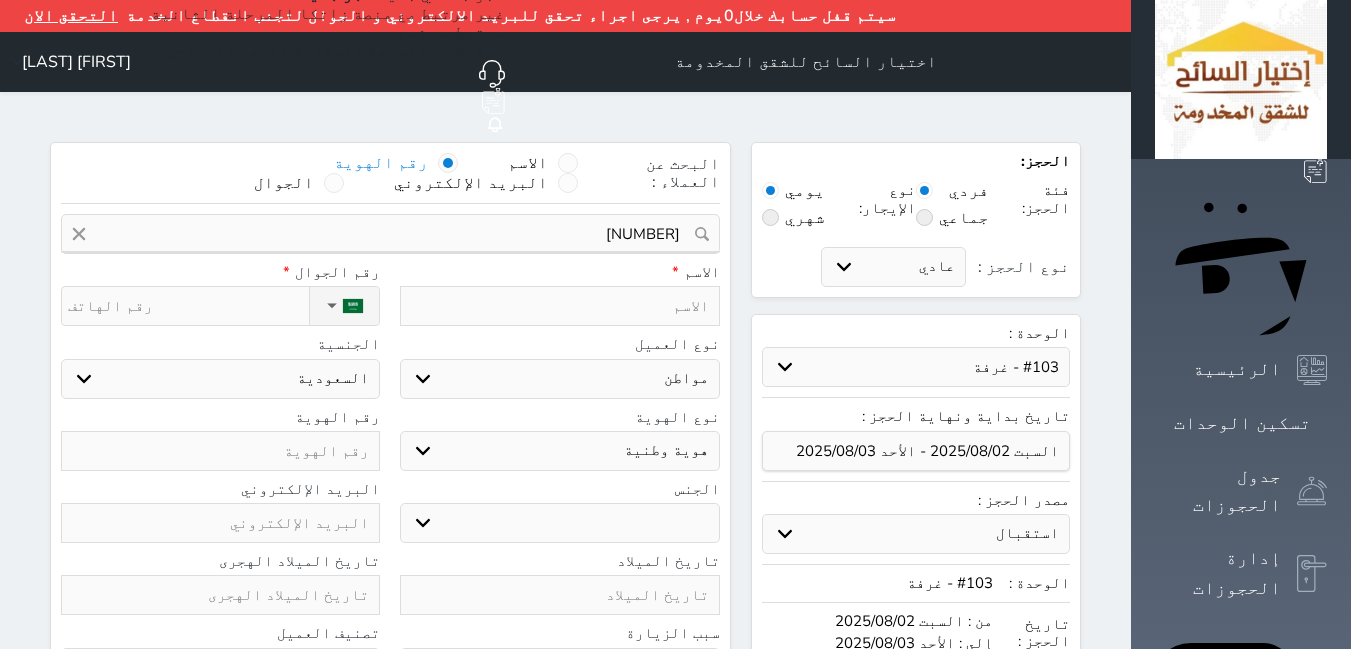click 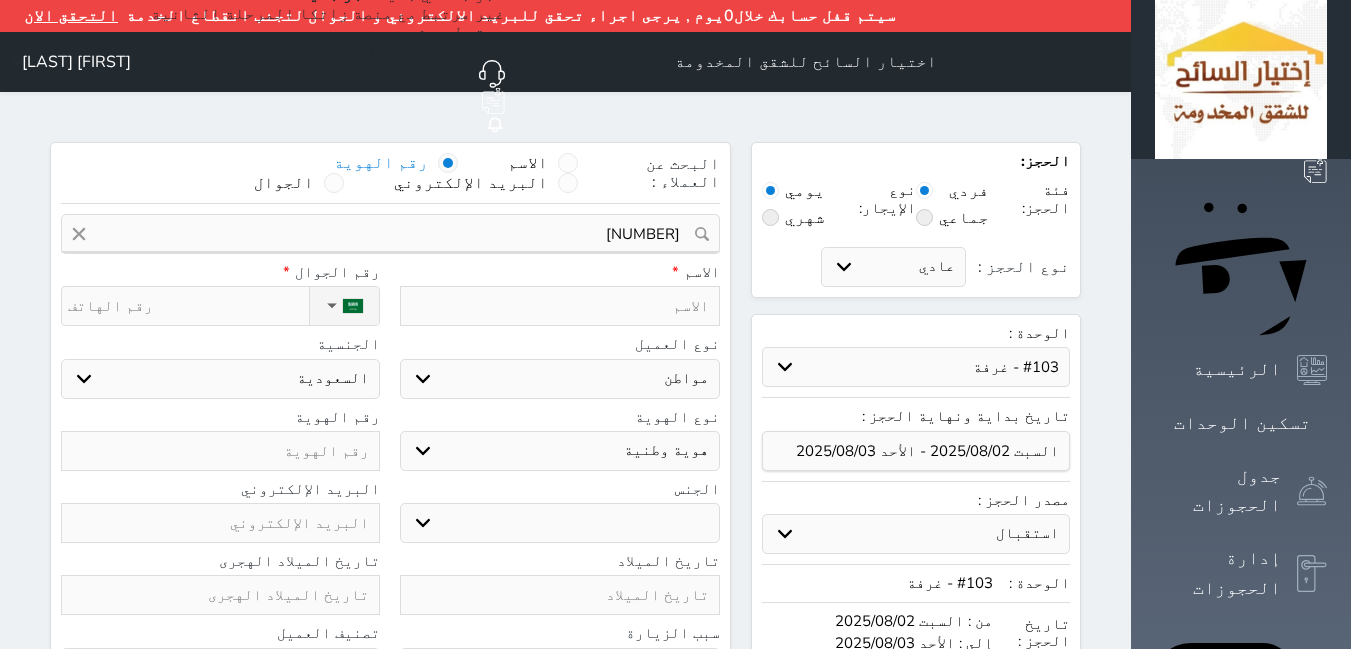 click at bounding box center (559, 306) 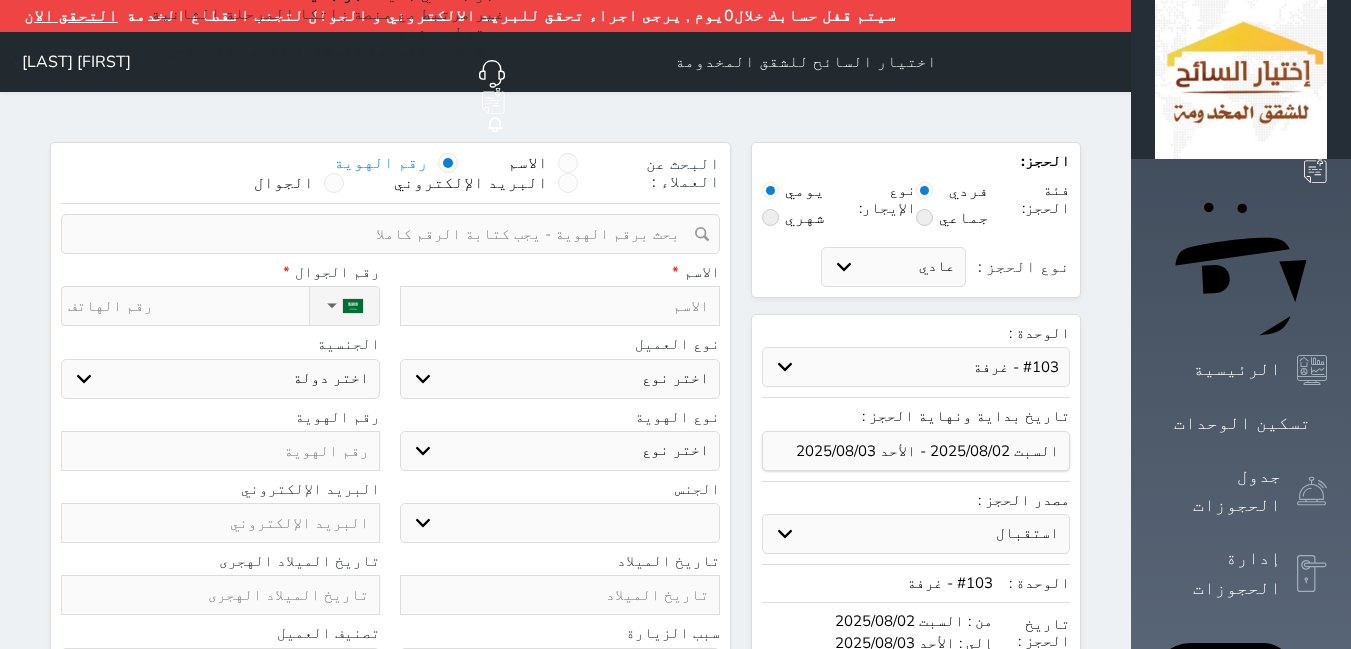 type on "م" 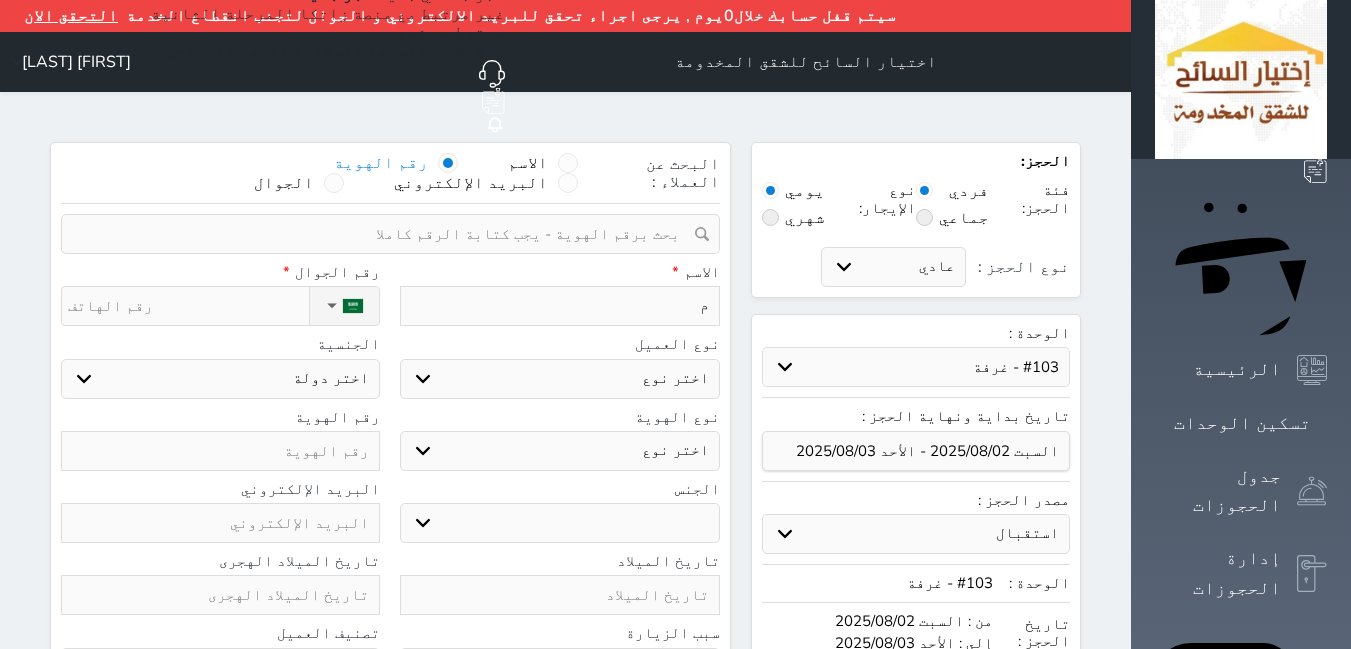 type on "مر" 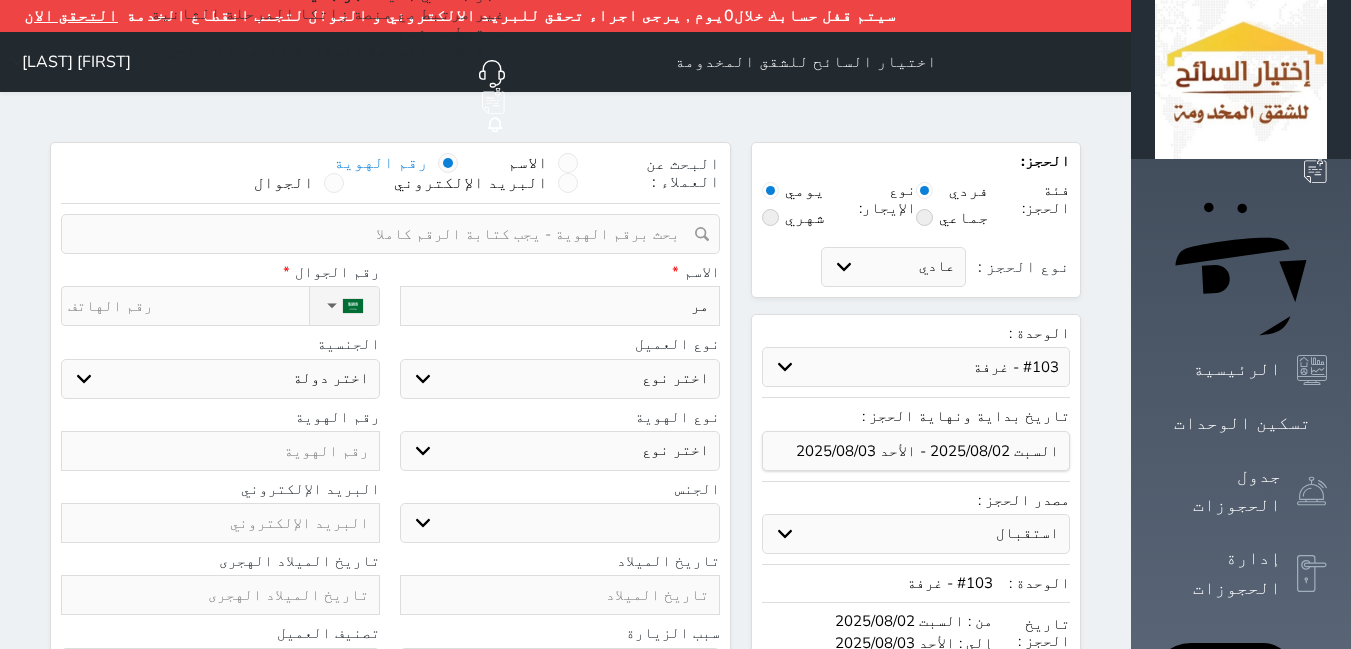 type on "مرو" 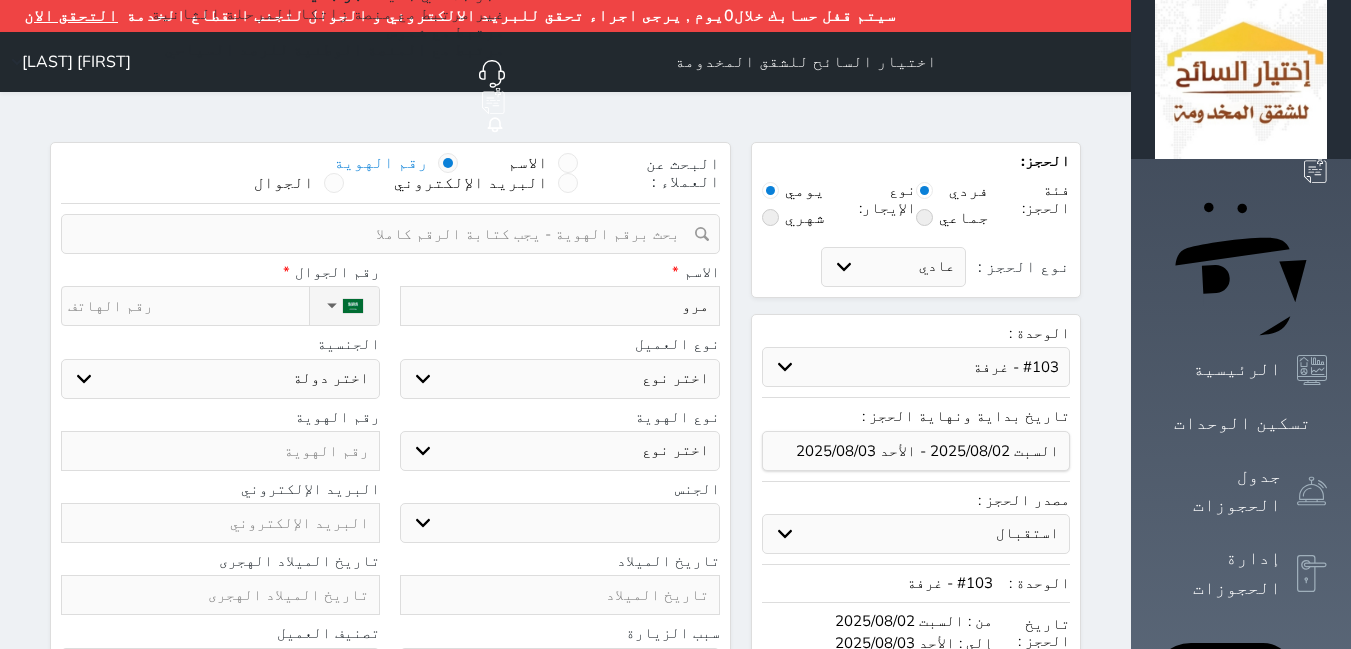 type on "[LAST]" 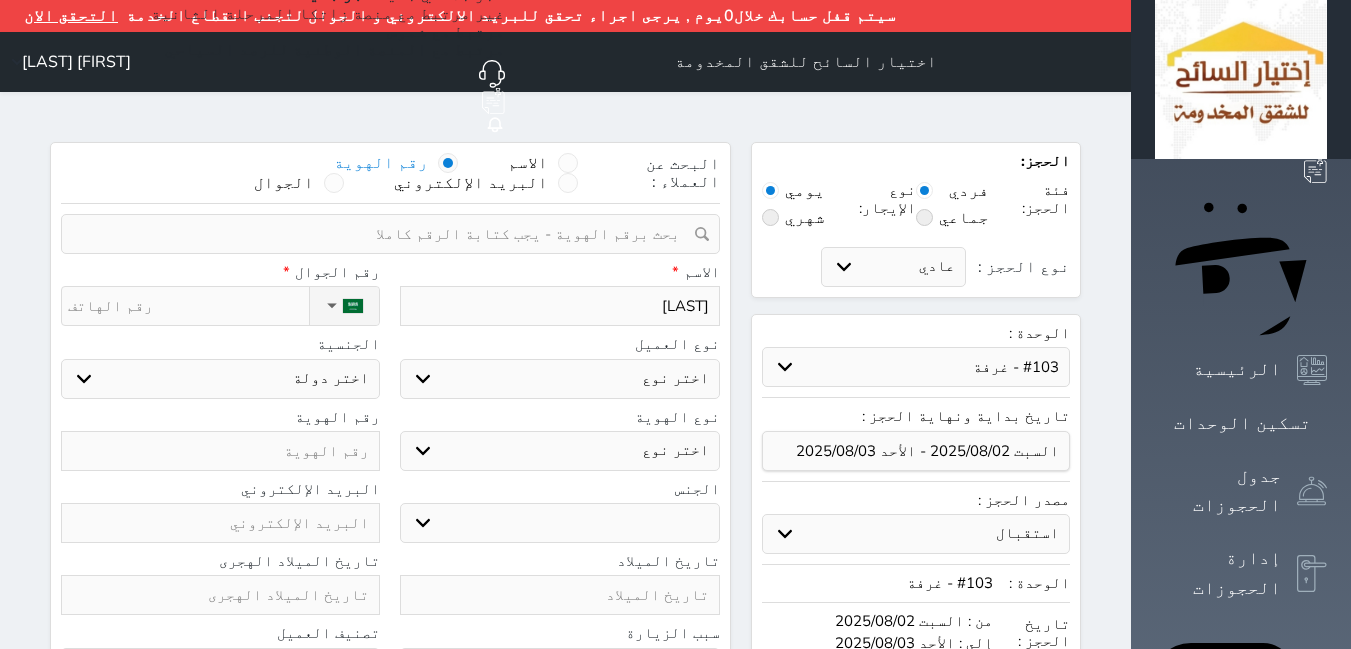 type on "[NAME]" 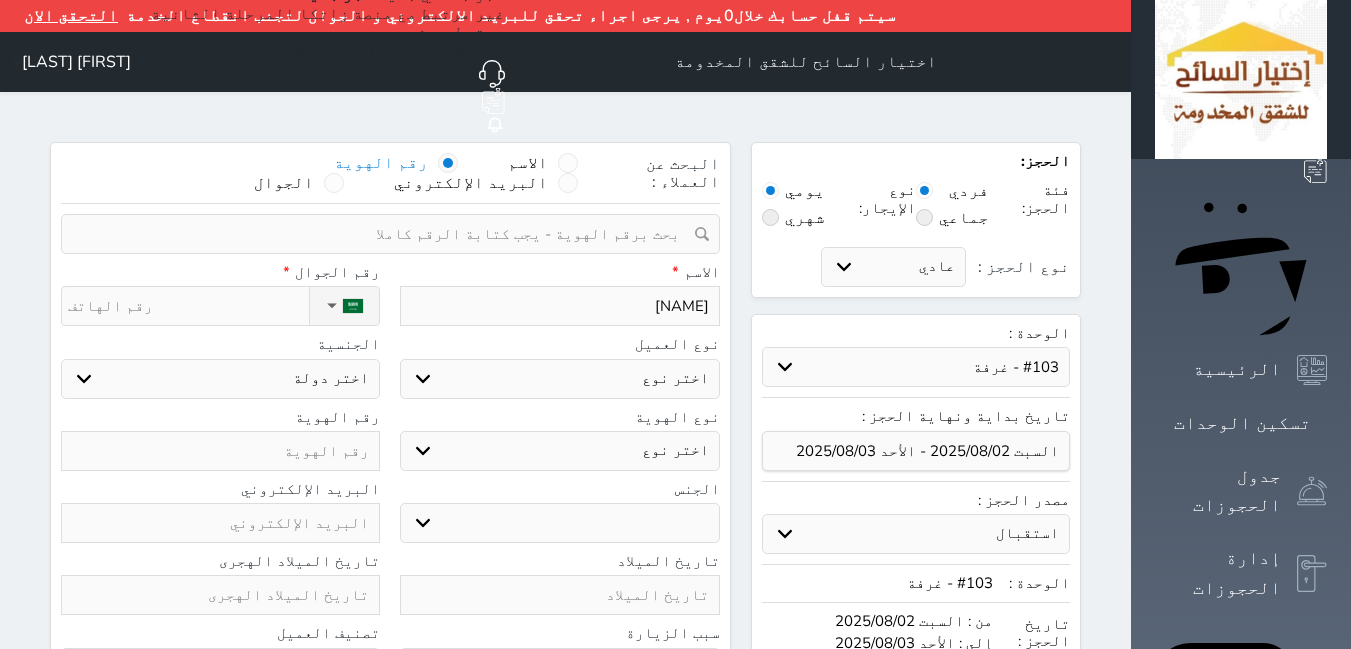 type on "[NAME]" 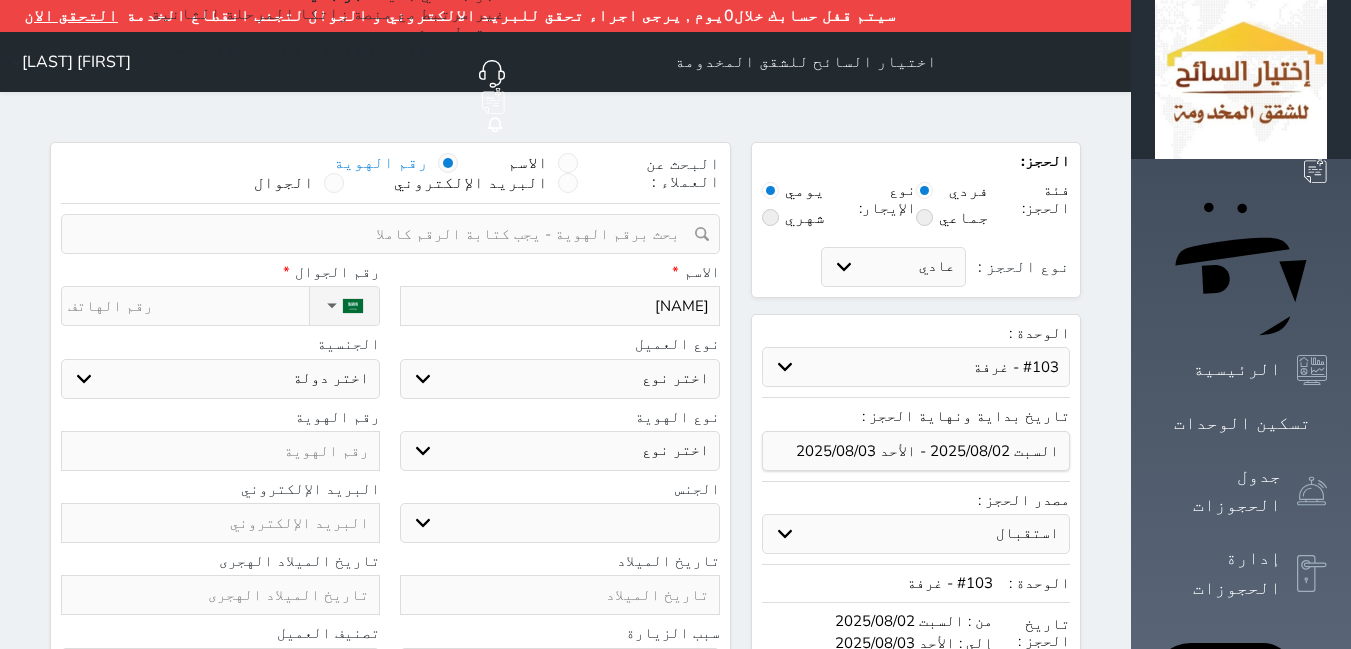 drag, startPoint x: 723, startPoint y: 251, endPoint x: 750, endPoint y: 253, distance: 27.073973 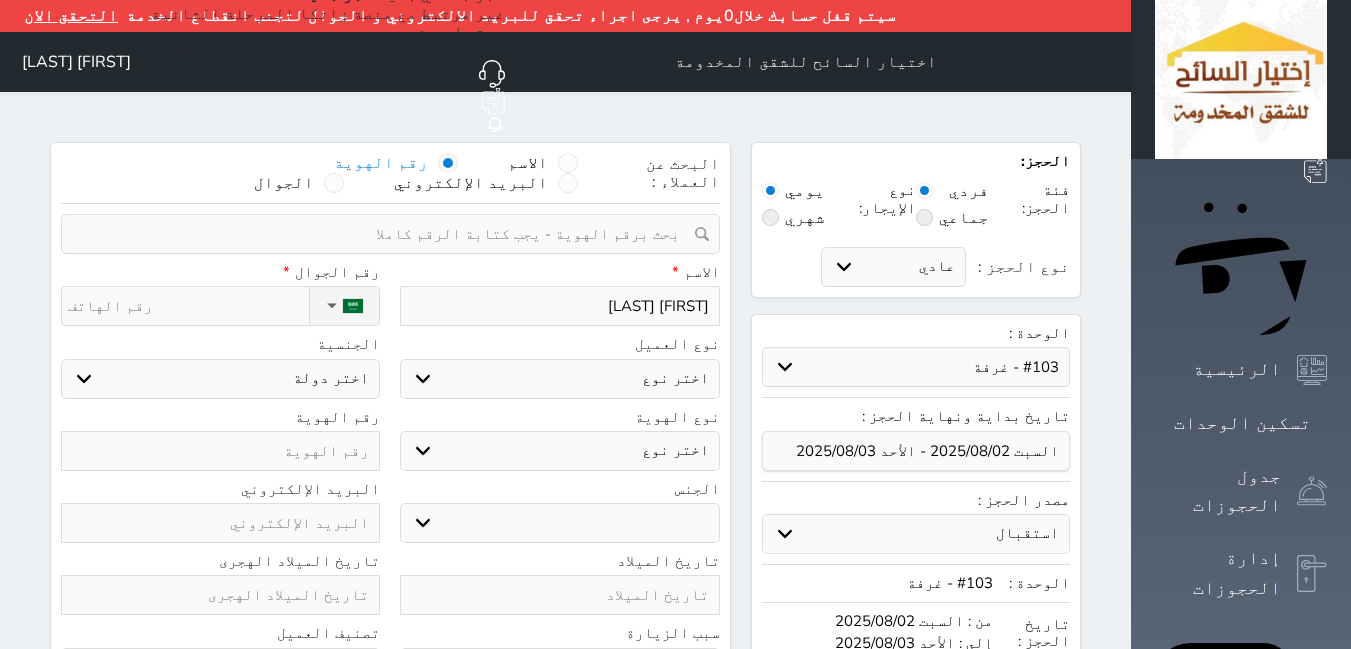 type on "[FIRST] [LAST]" 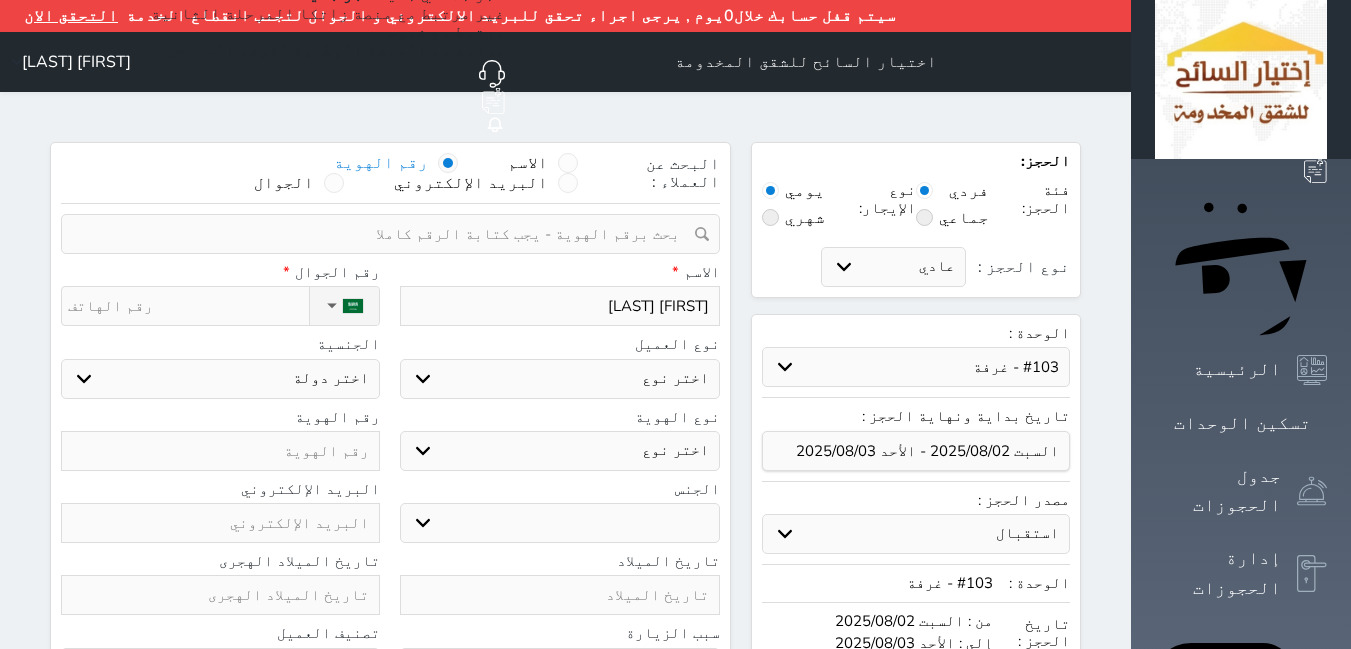 type on "[NAME]" 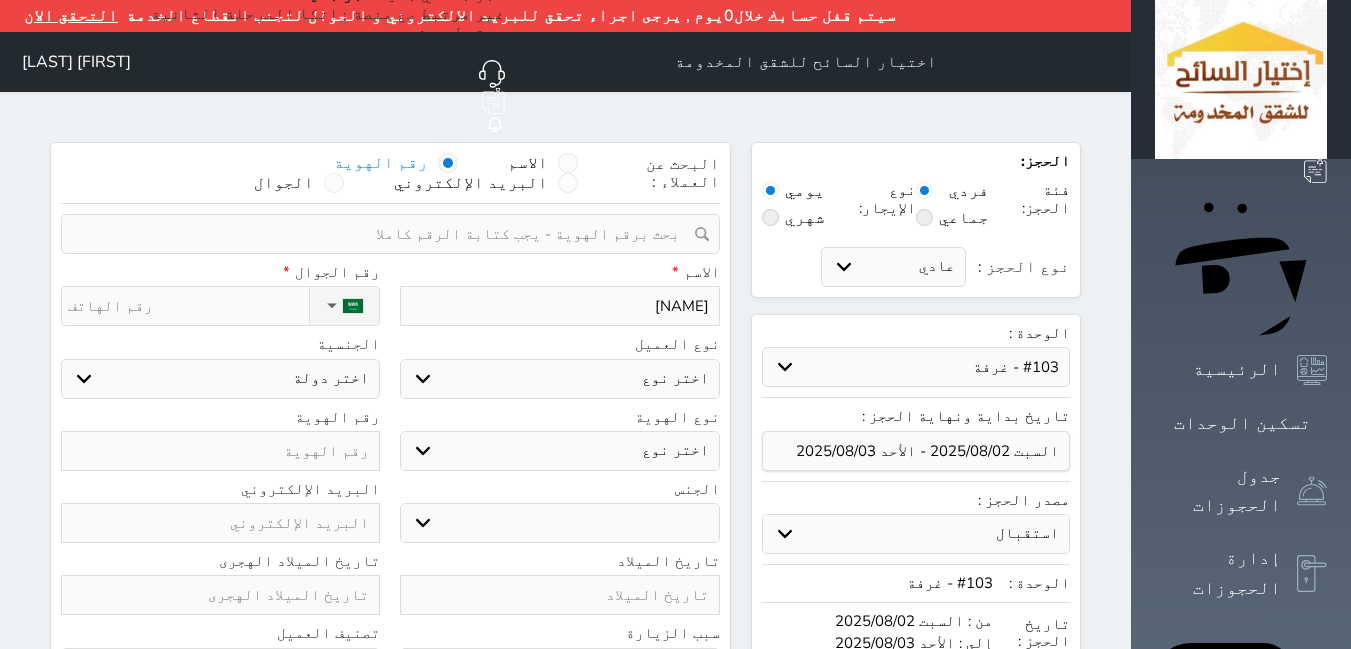 type on "[NAME]" 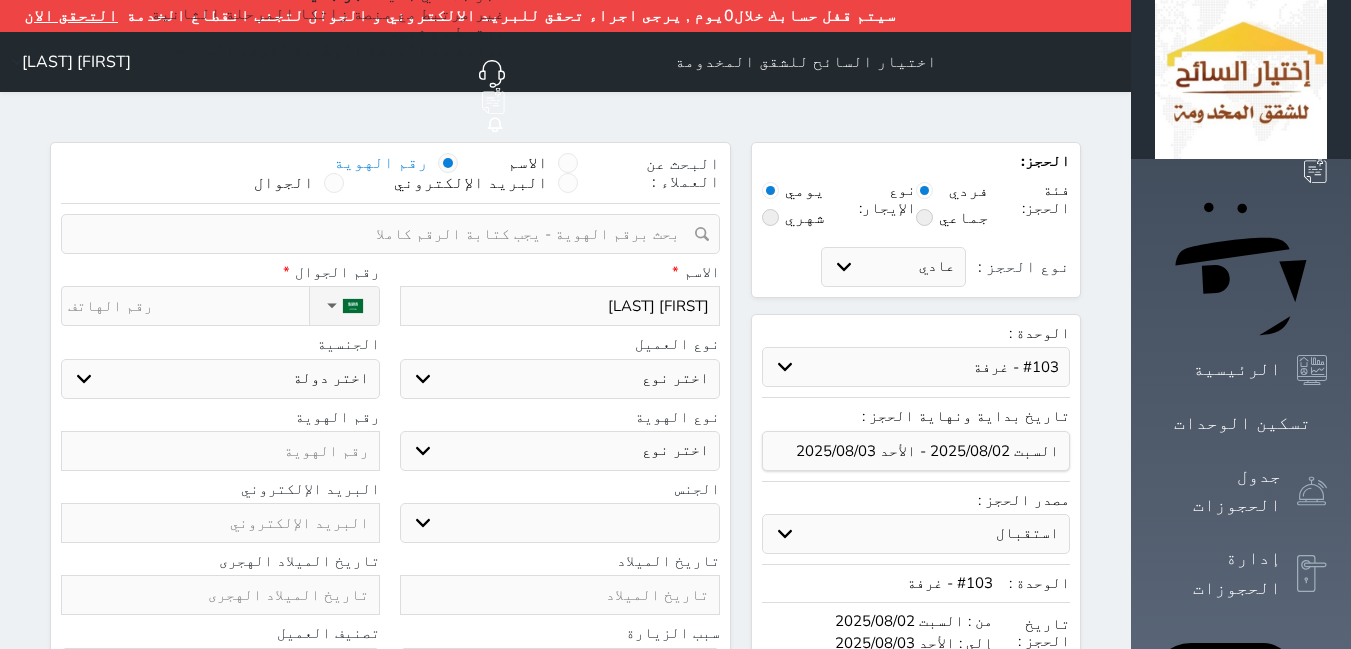 type on "مرواناحمد [LAST]" 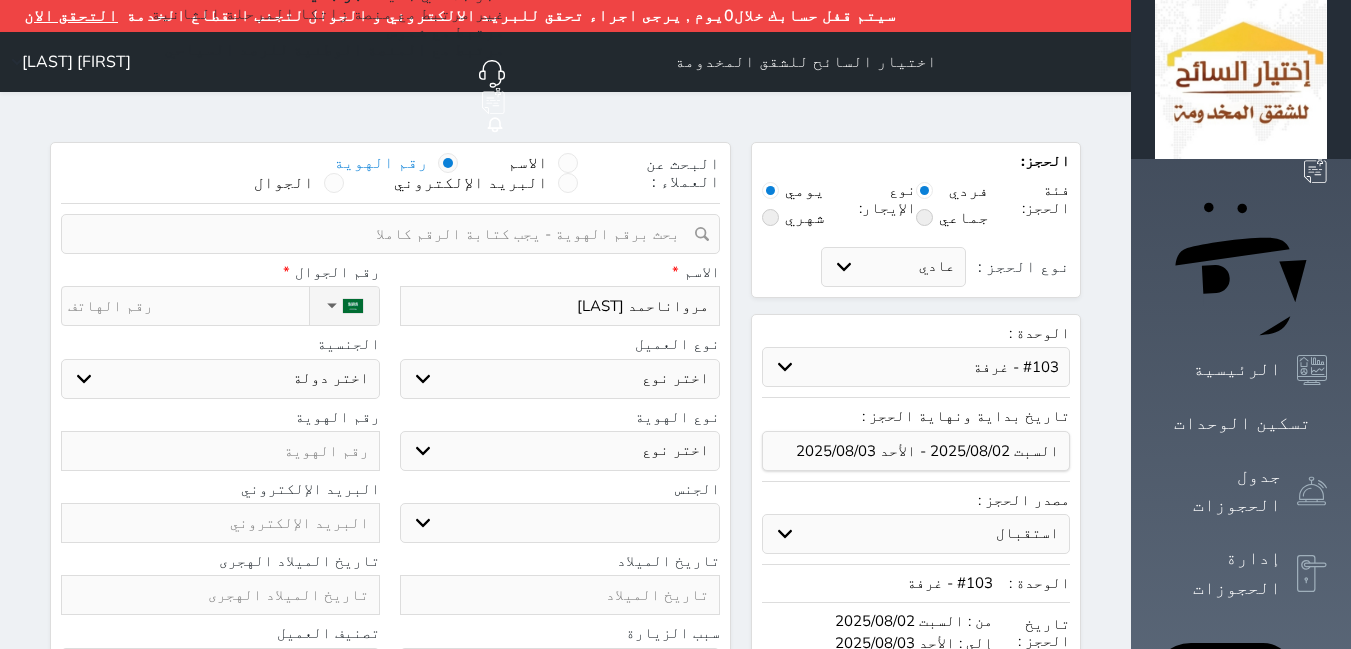 type on "[NAME]" 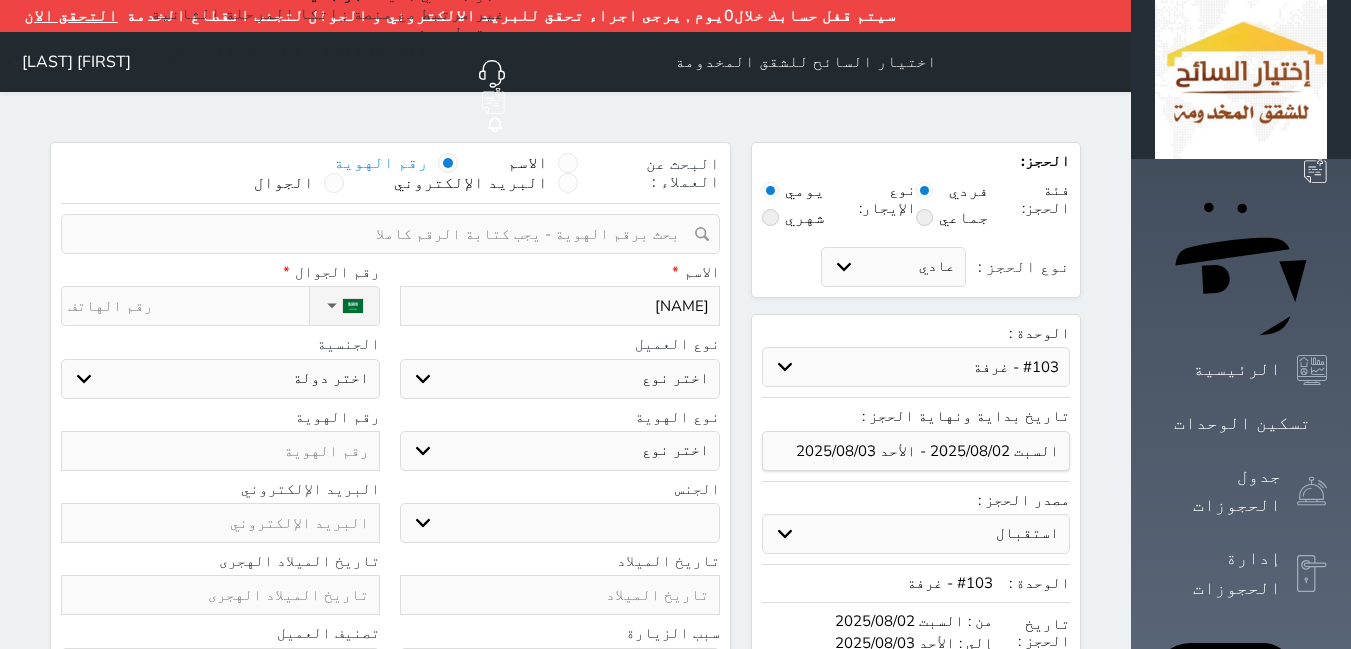 type on "[FIRST] [LAST]" 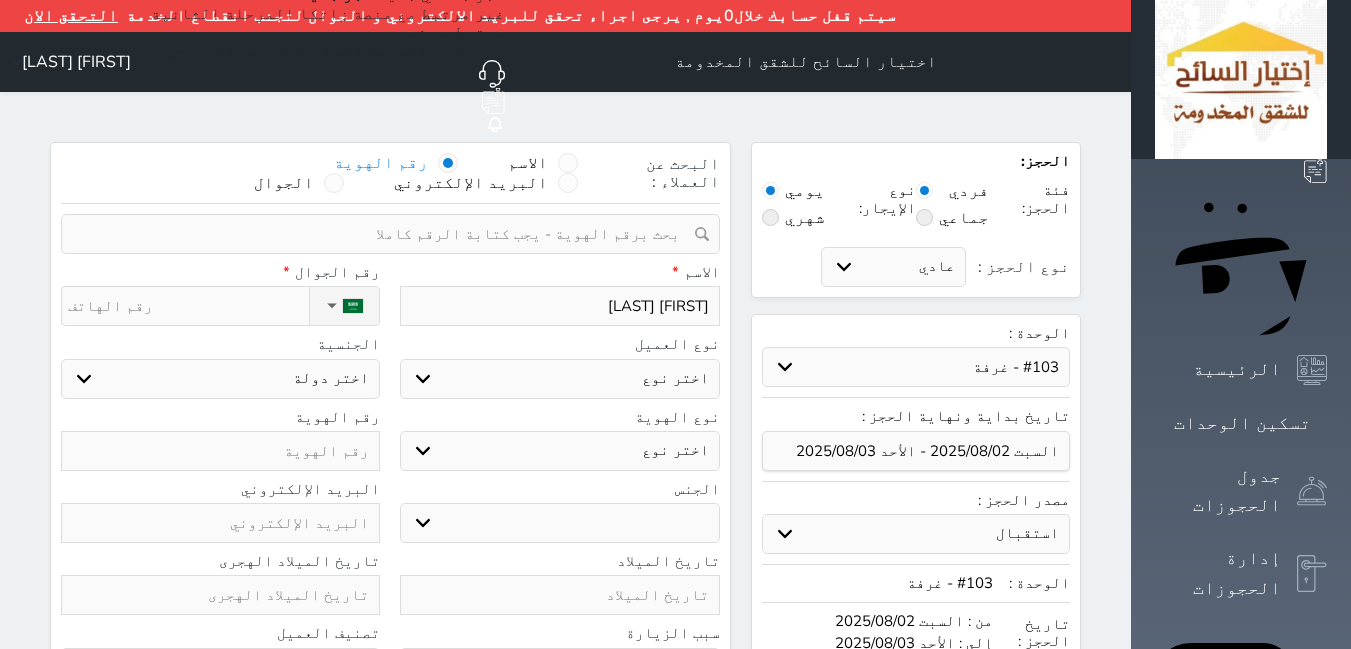 select 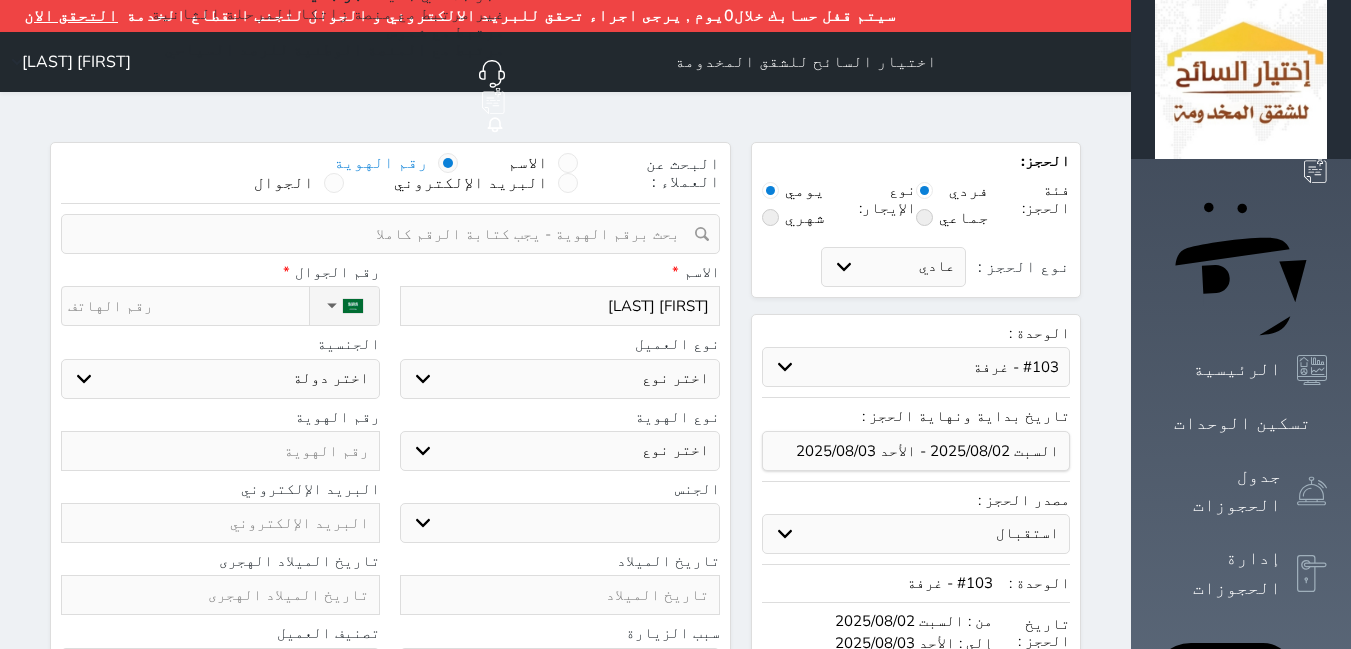 type on "[NAME]" 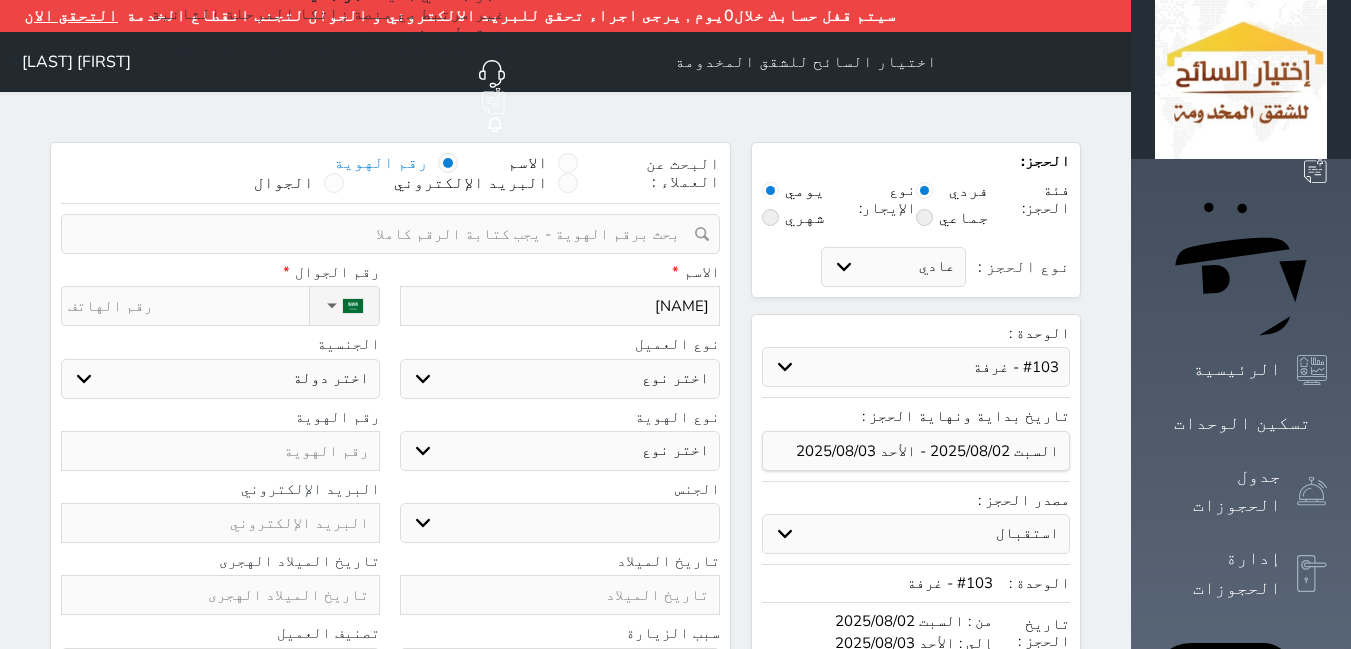 type on "[NAME]" 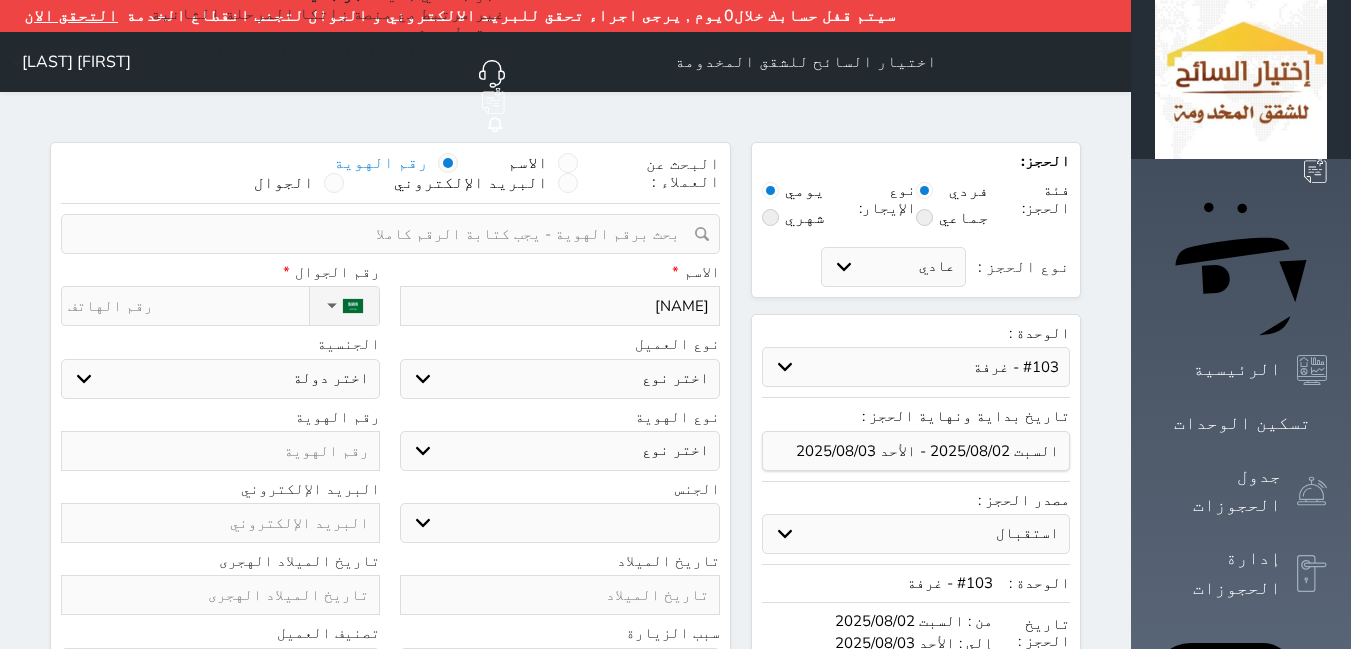 type on "[NAME]" 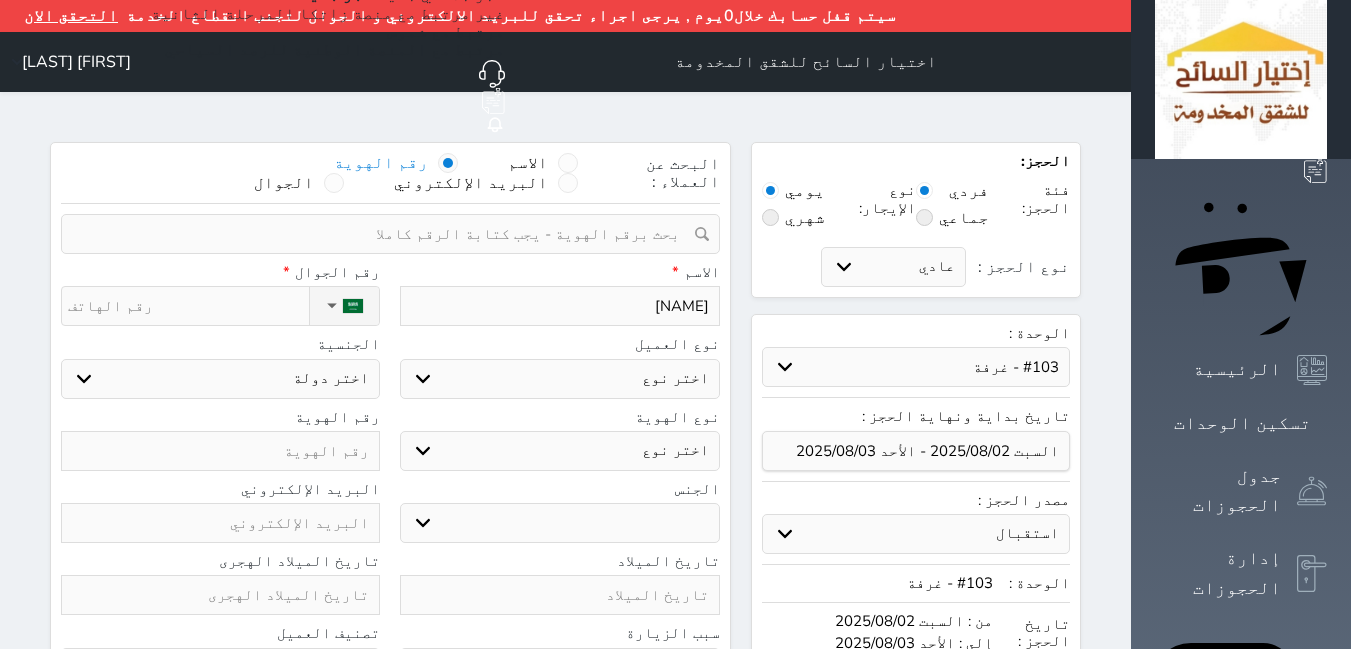 type on "[NAME]" 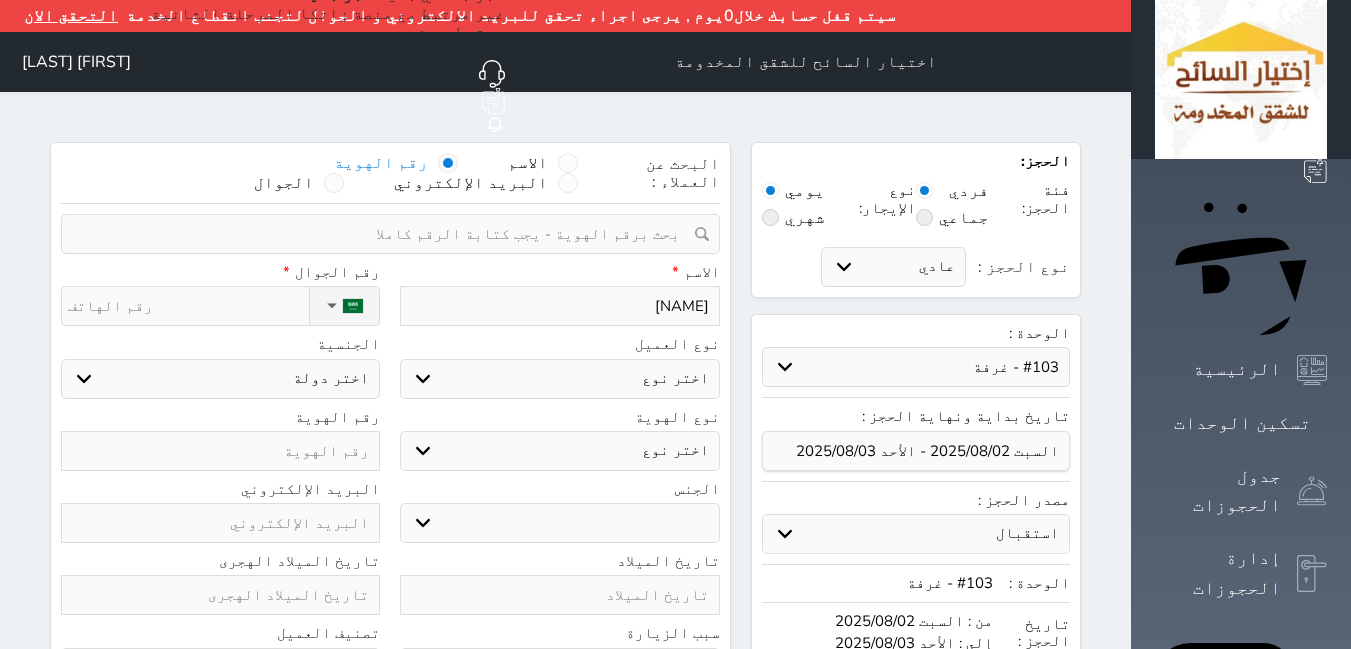 type on "[NAME]" 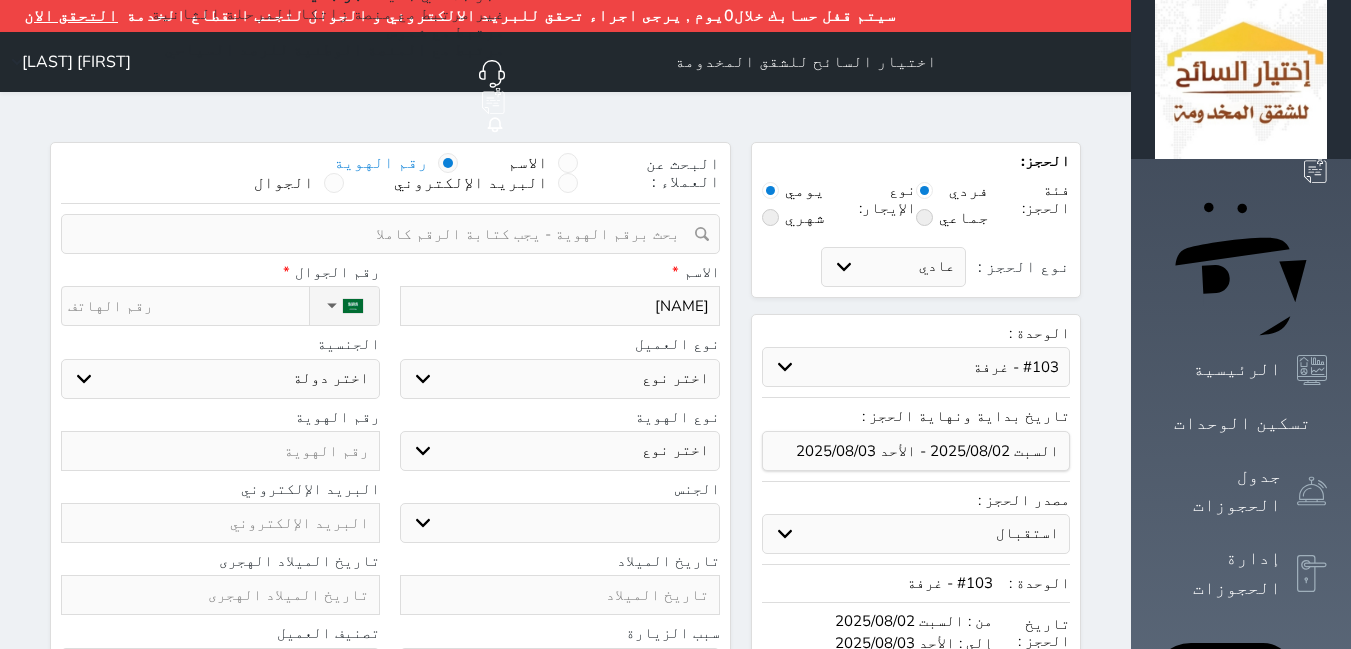 click on "اختر نوع   مواطن مواطن خليجي زائر مقيم" at bounding box center (559, 379) 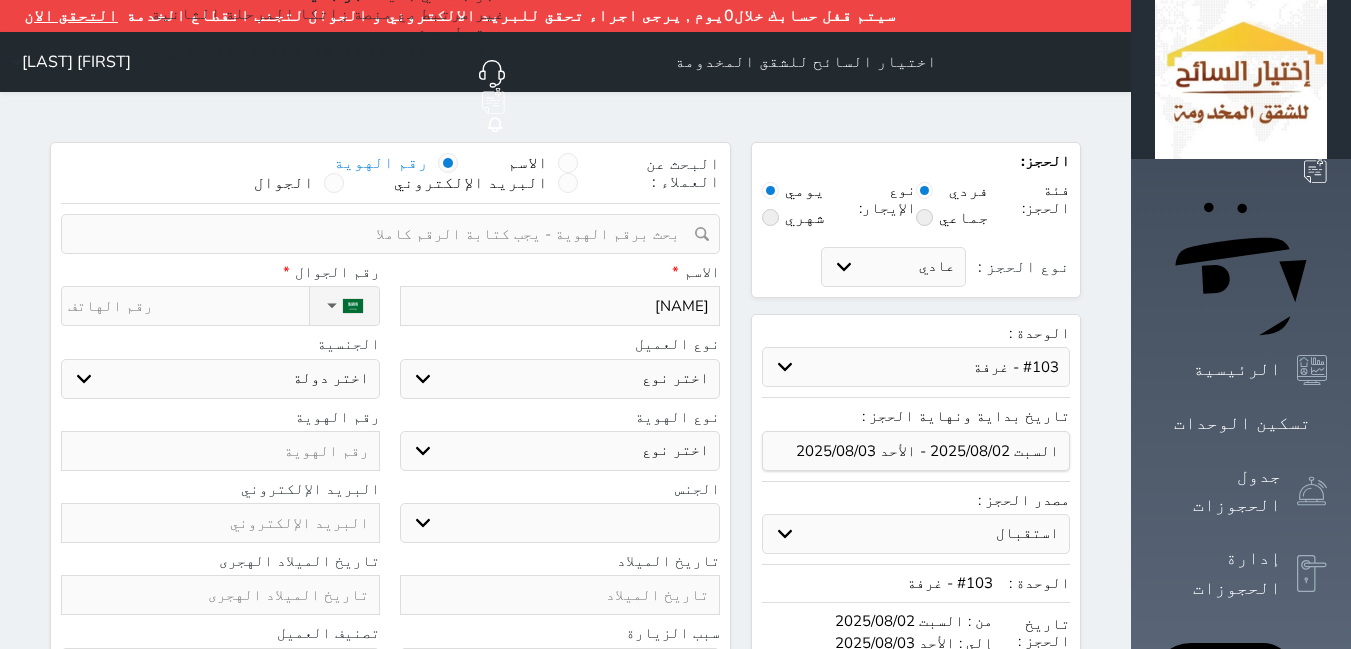 select on "4" 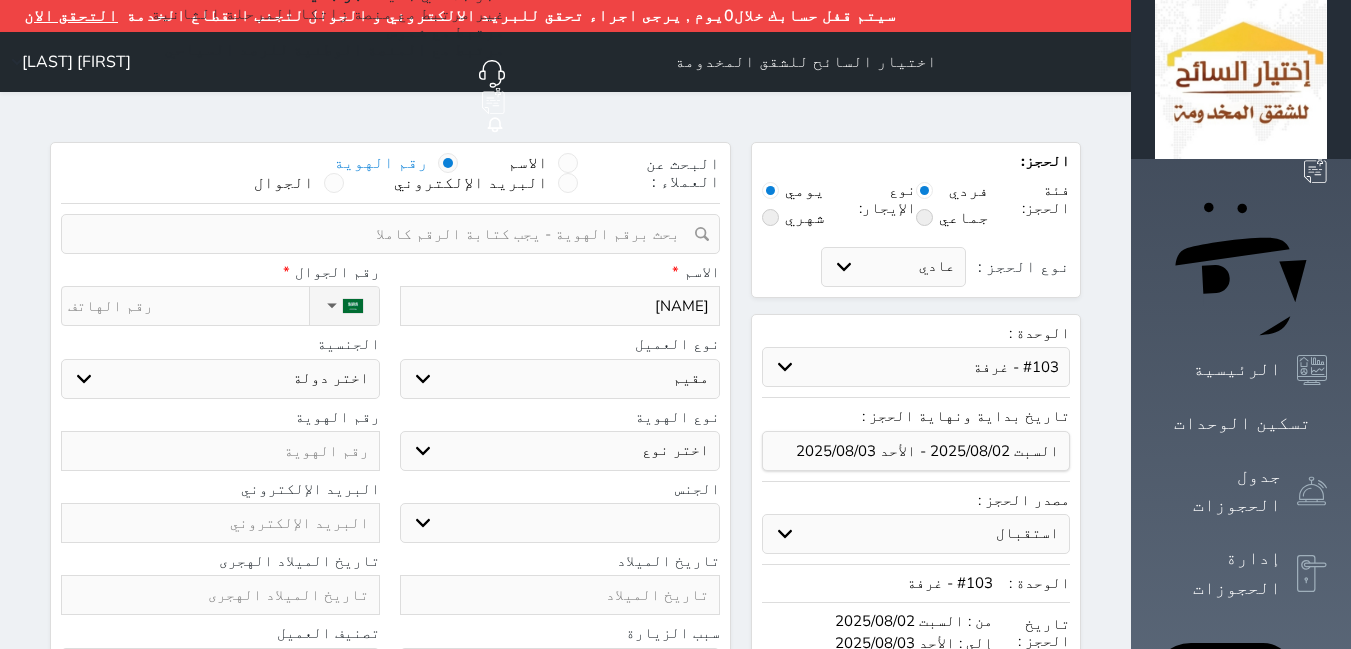 click on "اختر نوع   مواطن مواطن خليجي زائر مقيم" at bounding box center (559, 379) 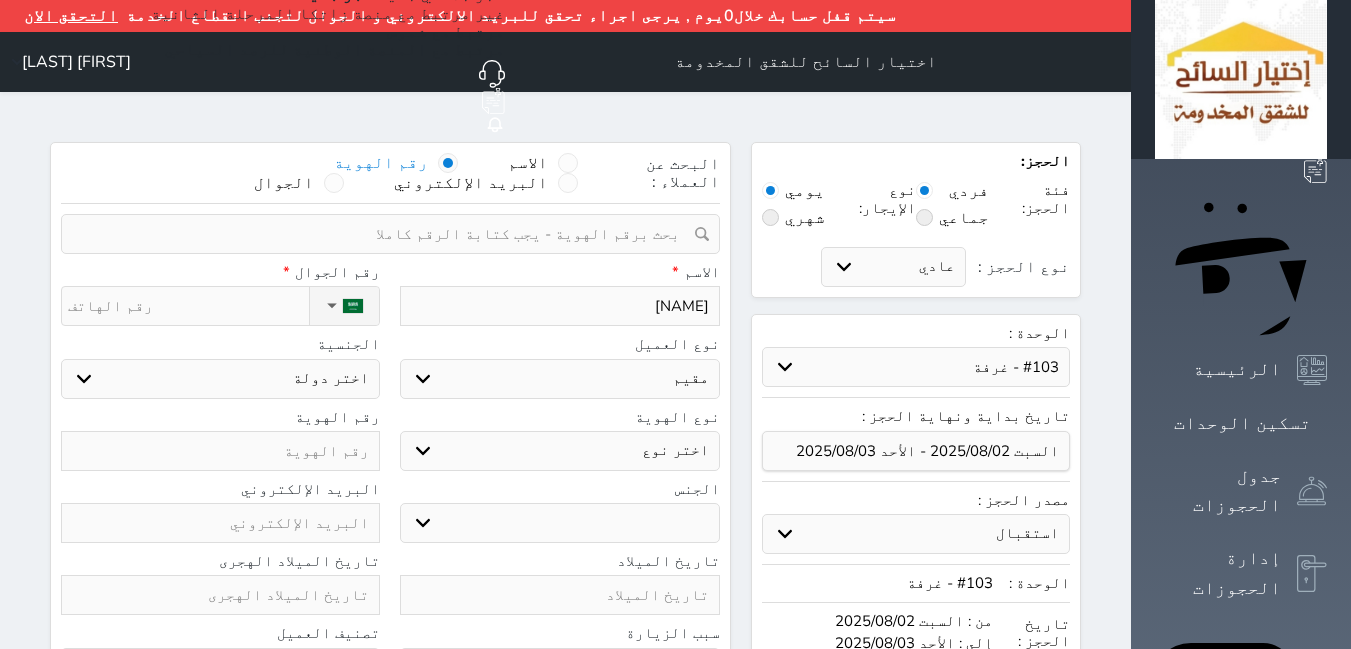 select 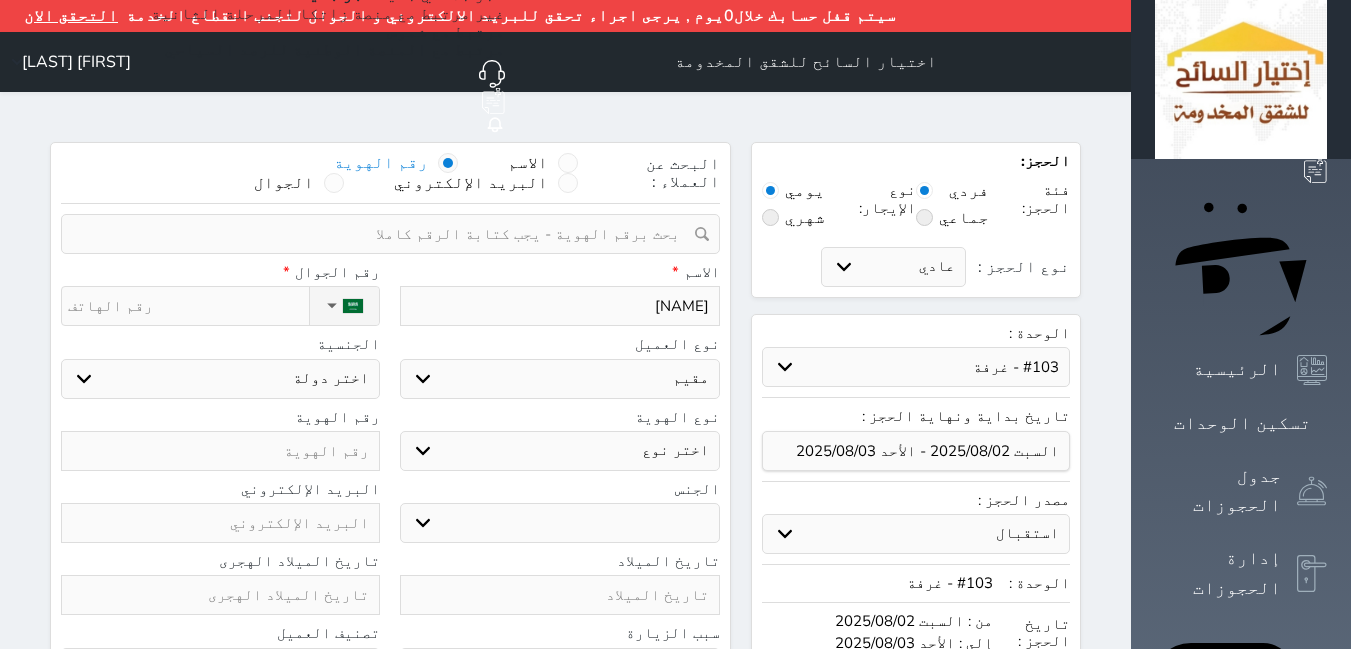 click on "اختر نوع   مقيم جواز السفر" at bounding box center [559, 451] 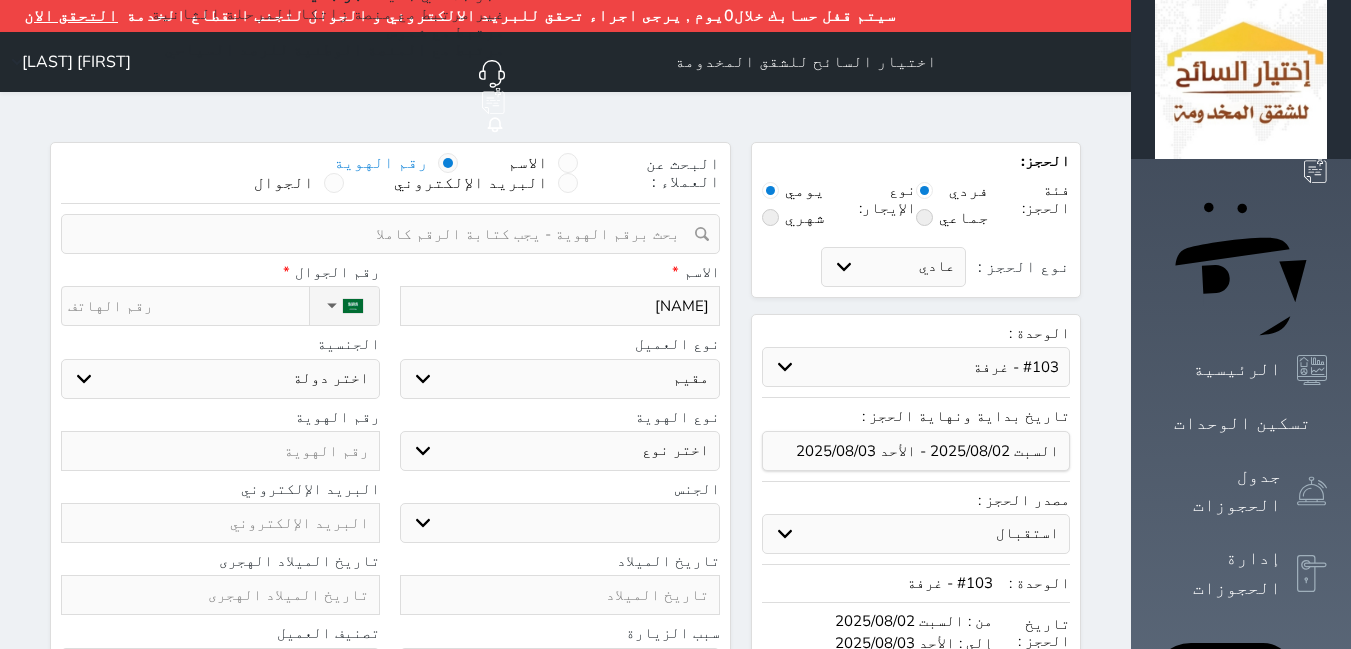 select on "4" 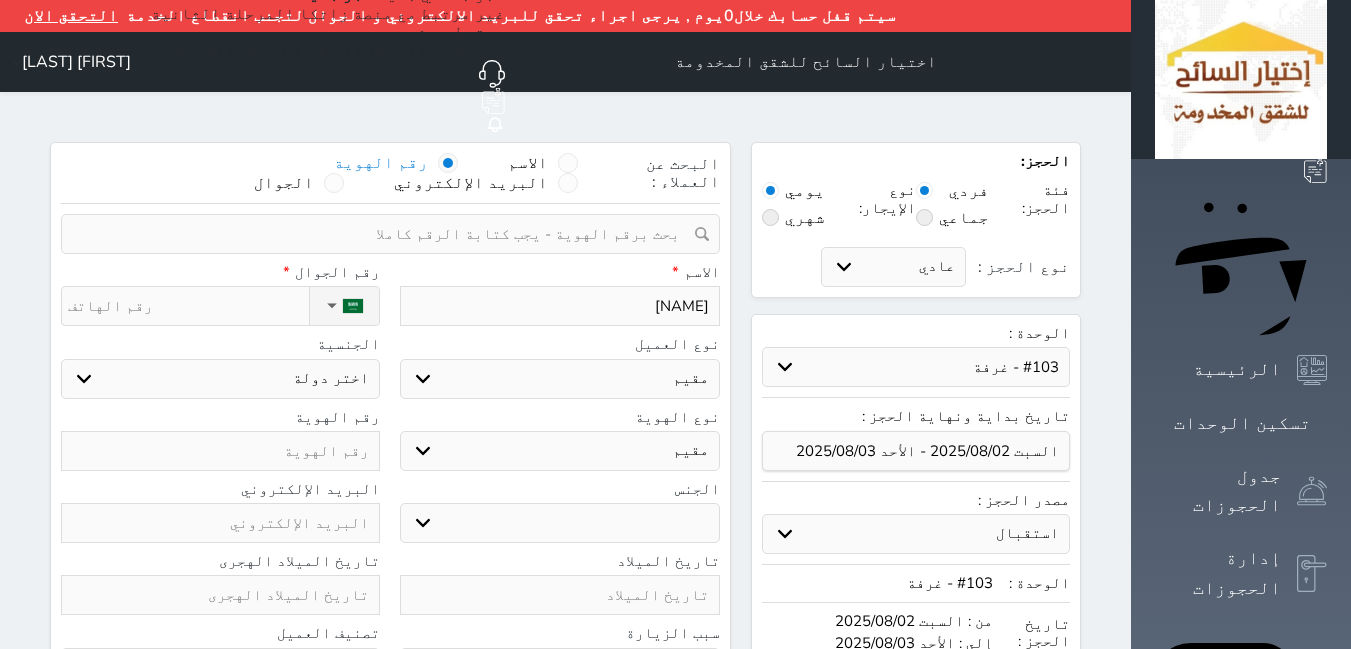 click on "اختر نوع   مقيم جواز السفر" at bounding box center [559, 451] 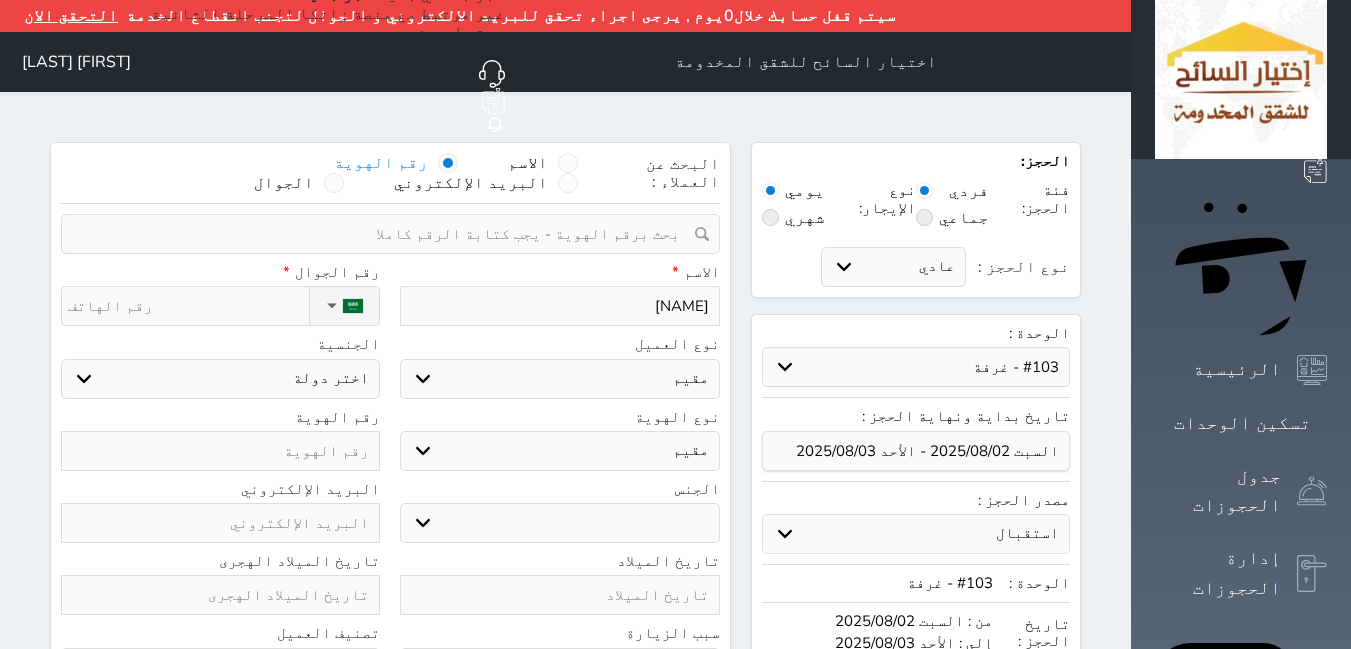 select 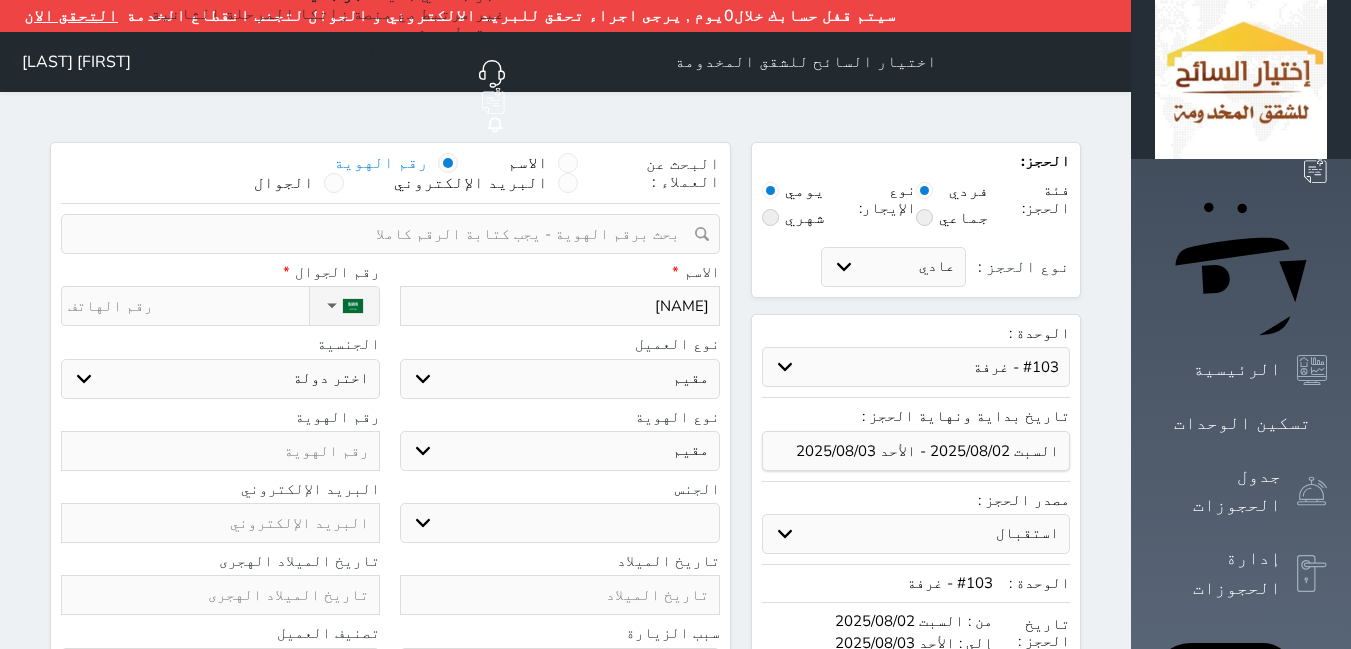 select on "male" 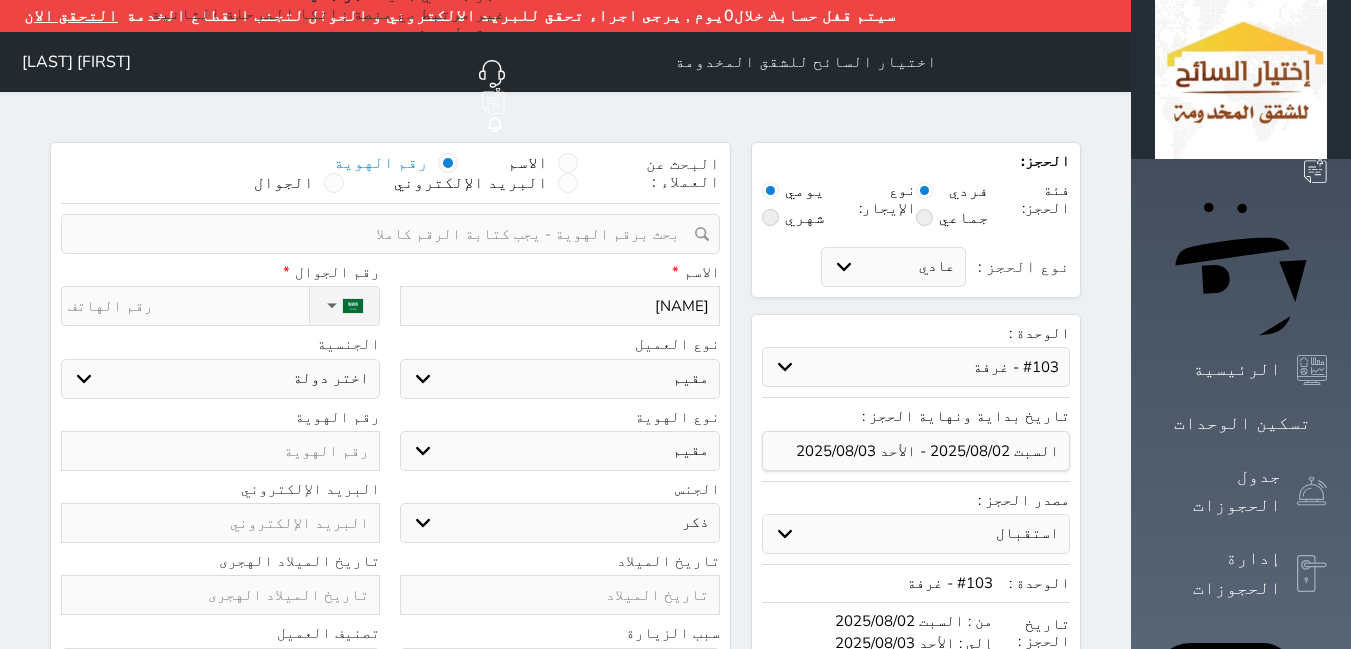 click on "ذكر   انثى" at bounding box center [559, 523] 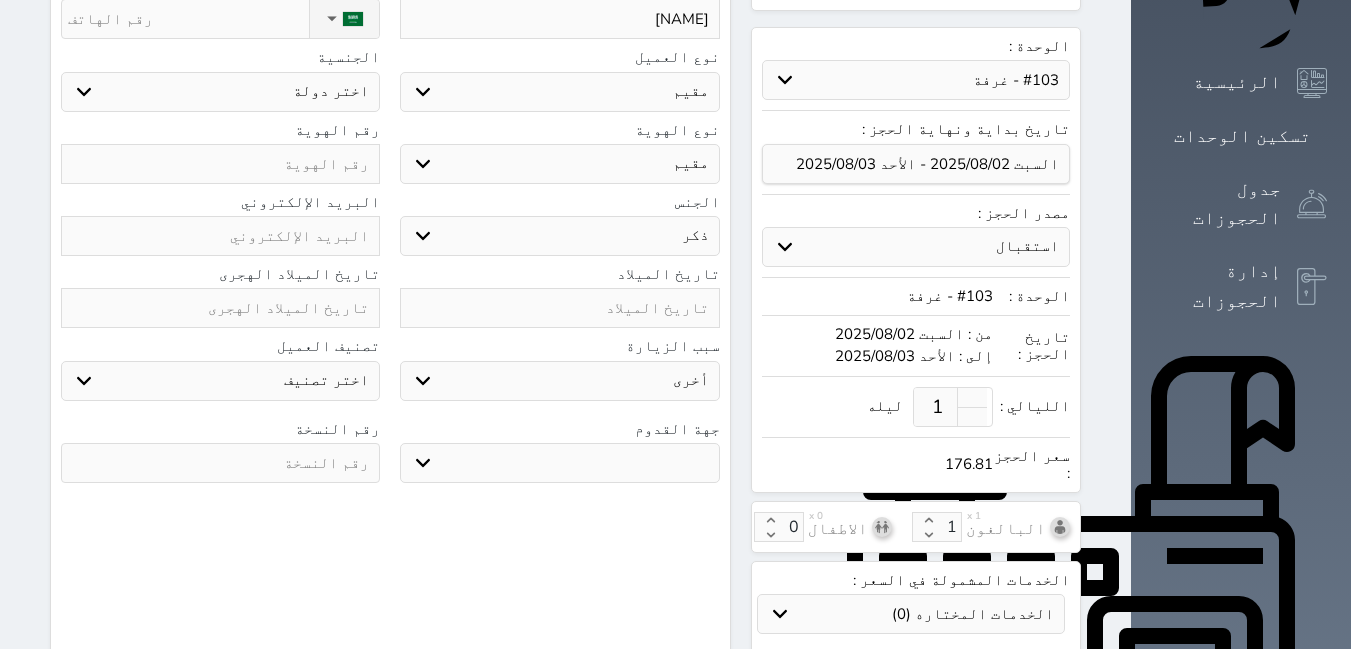 scroll, scrollTop: 300, scrollLeft: 0, axis: vertical 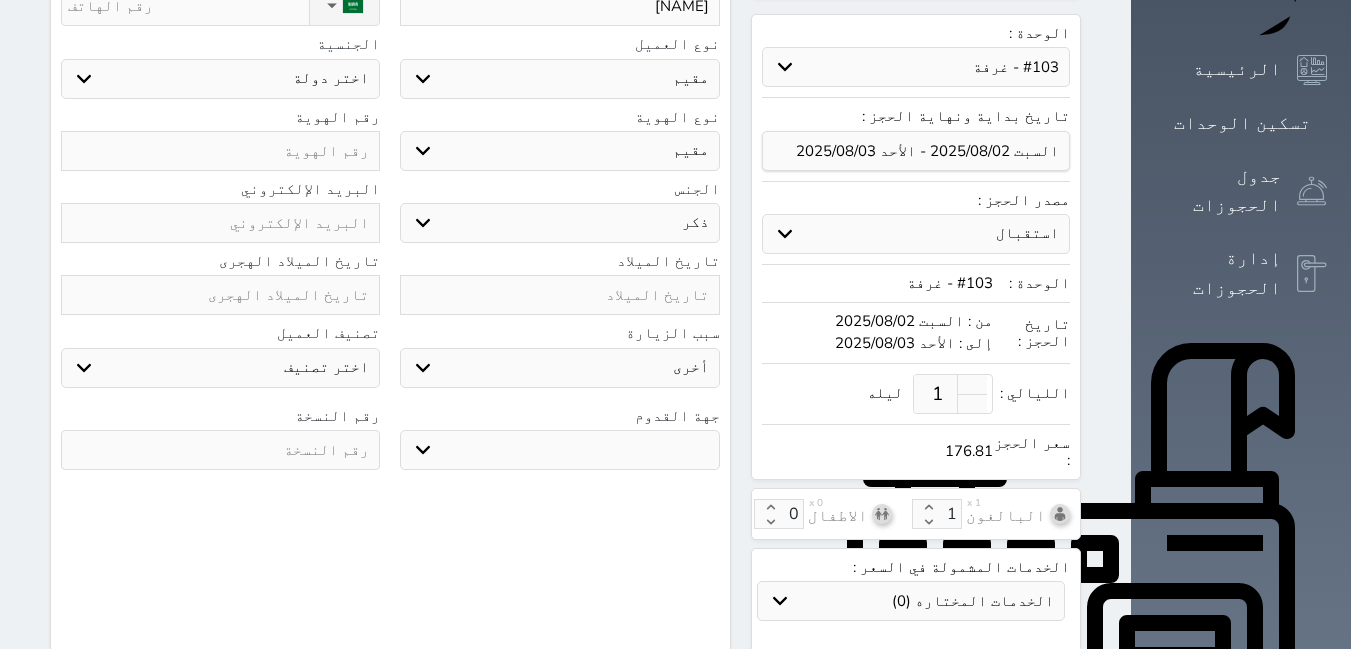 click on "سياحة زيارة الاهل والاصدقاء زيارة دينية زيارة عمل زيارة رياضية زيارة ترفيهية أخرى موظف ديوان عمل نزيل حجر موظف وزارة الصحة" at bounding box center [559, 368] 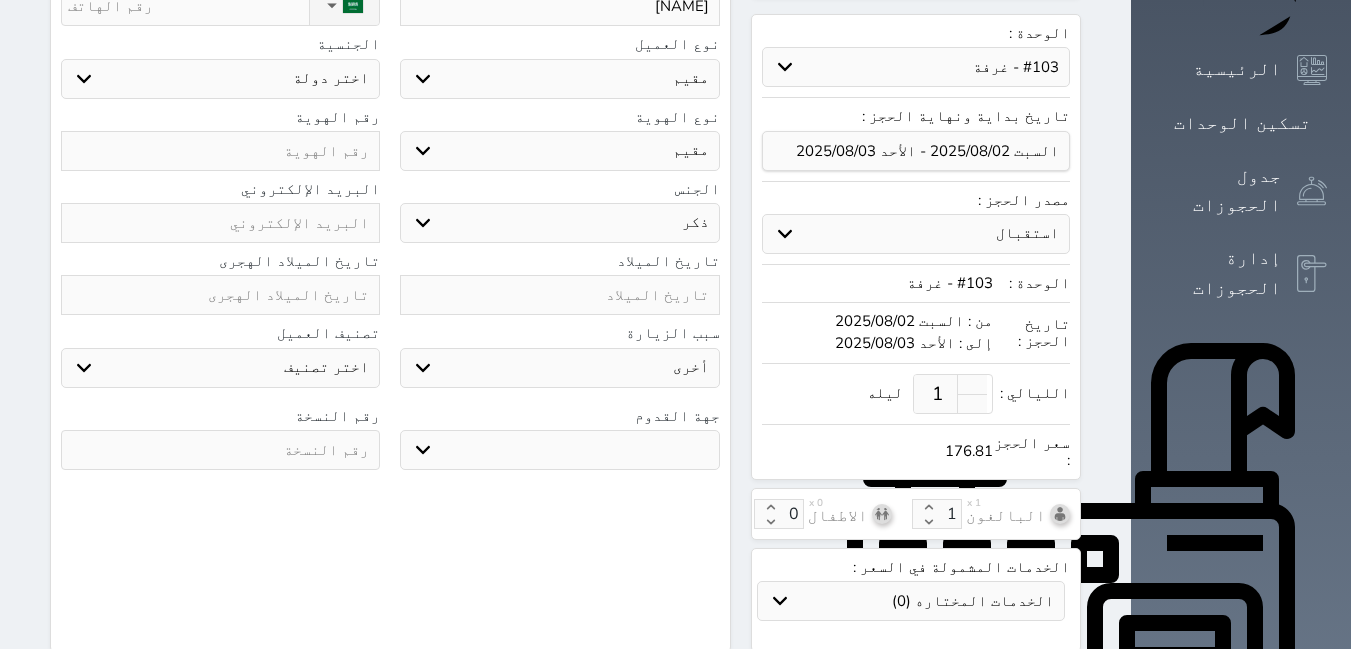 click on "سياحة زيارة الاهل والاصدقاء زيارة دينية زيارة عمل زيارة رياضية زيارة ترفيهية أخرى موظف ديوان عمل نزيل حجر موظف وزارة الصحة" at bounding box center (559, 368) 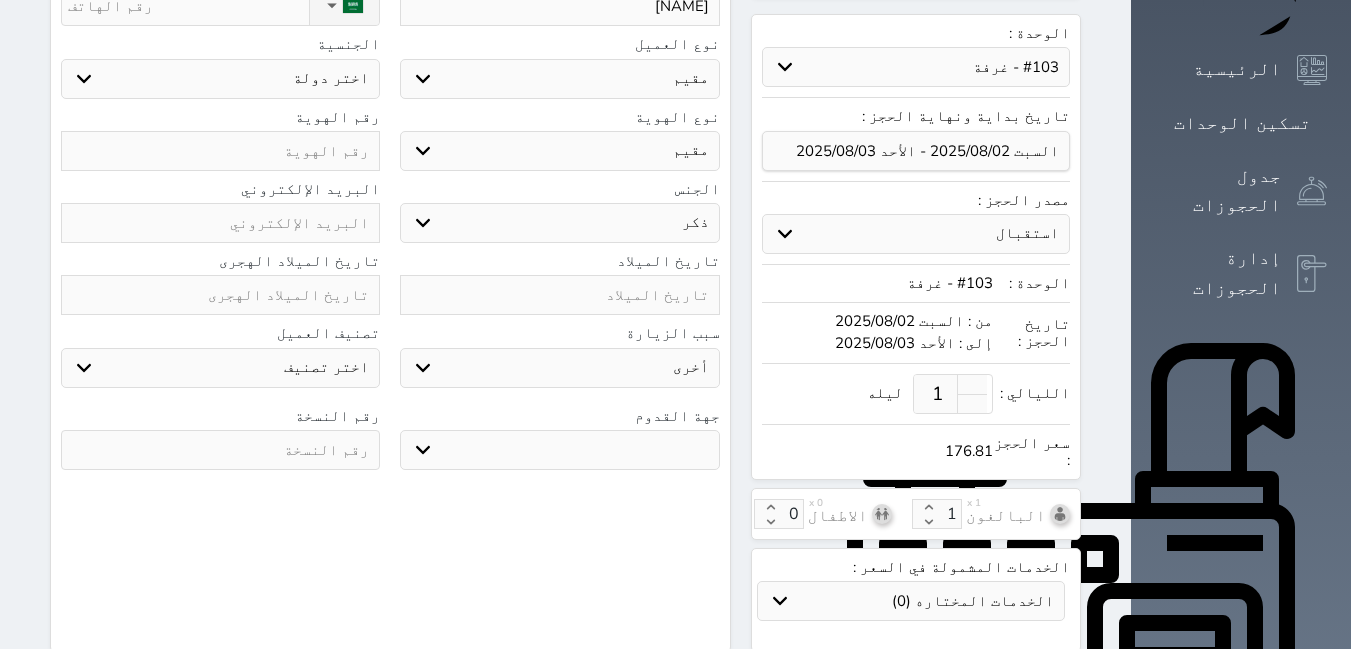 click on "جو بحر ارض" at bounding box center [559, 450] 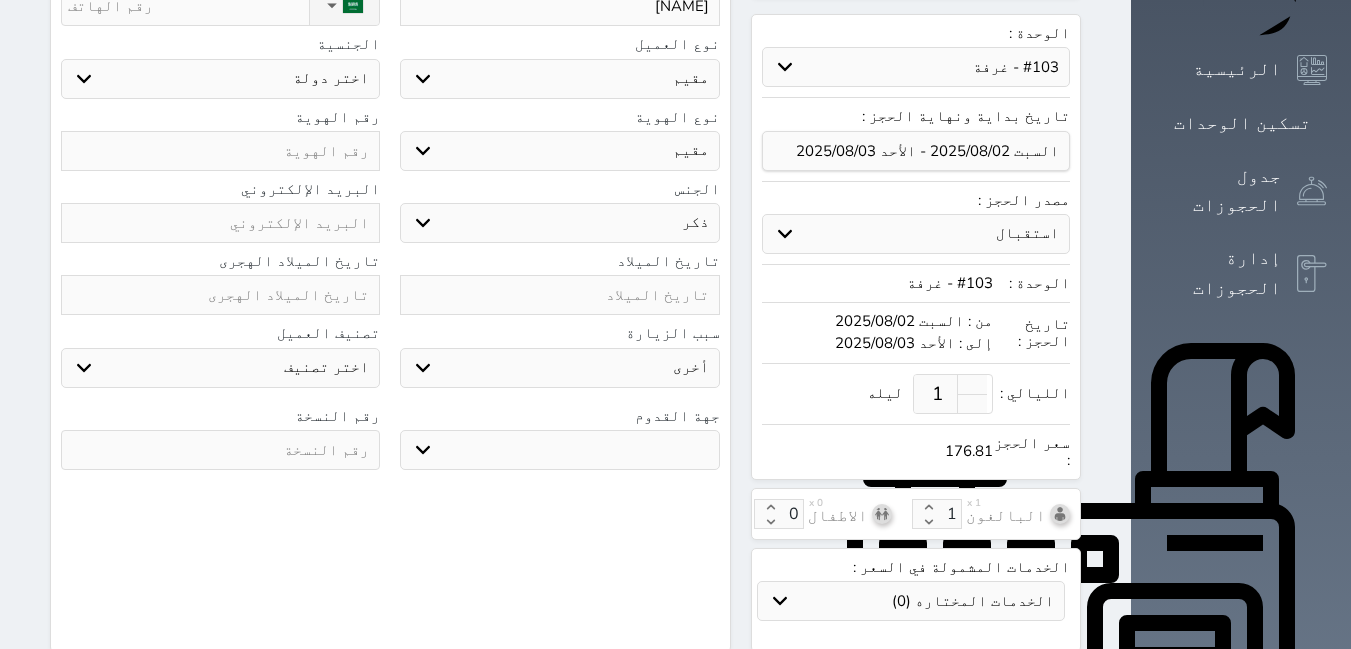 select on "9" 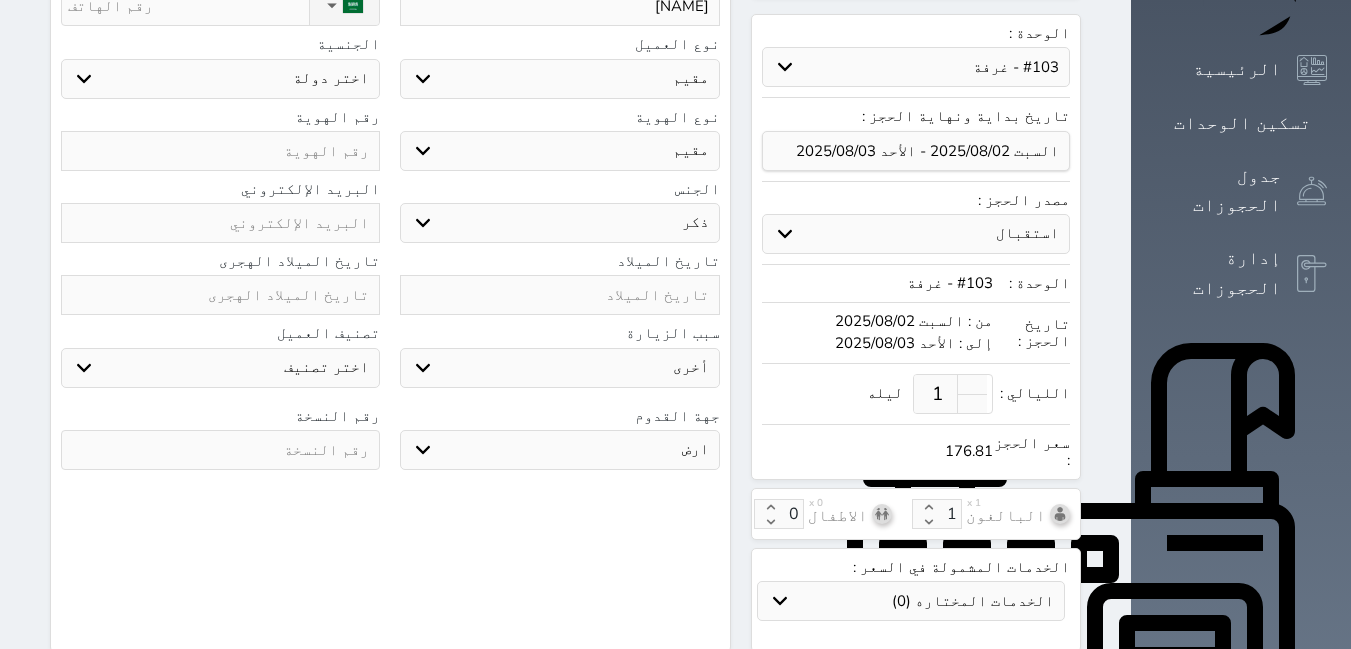 click on "جو بحر ارض" at bounding box center [559, 450] 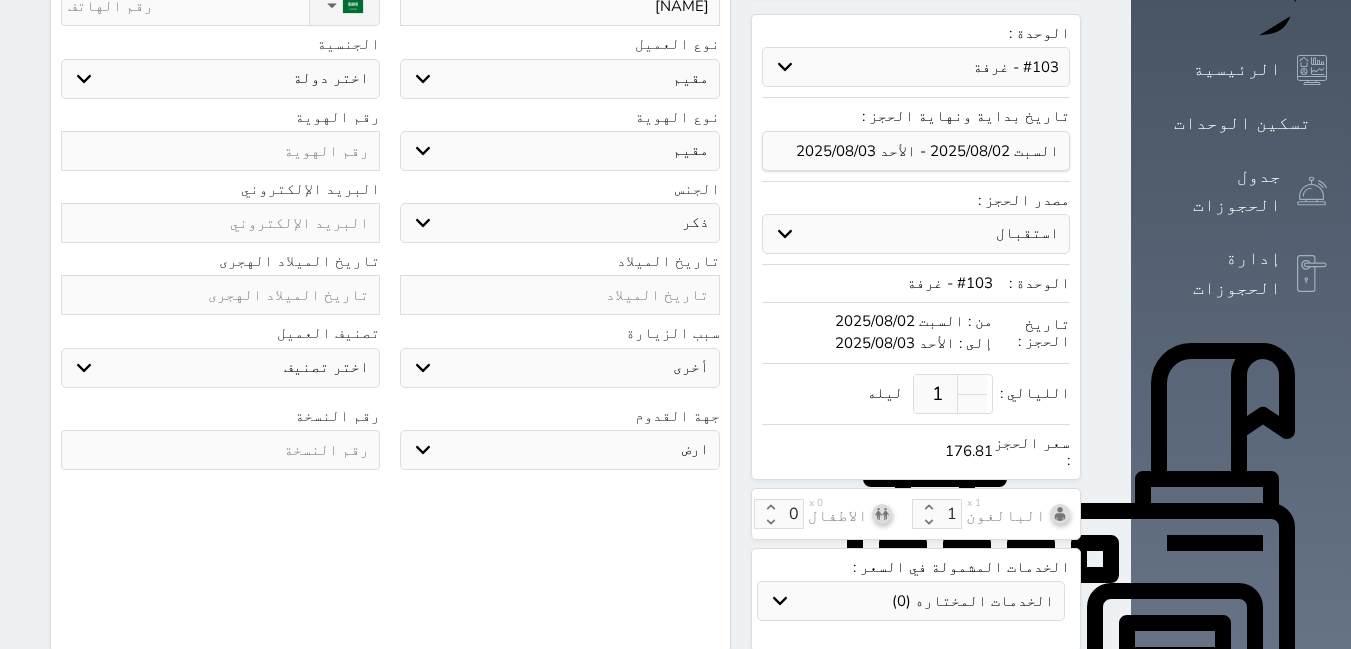 select 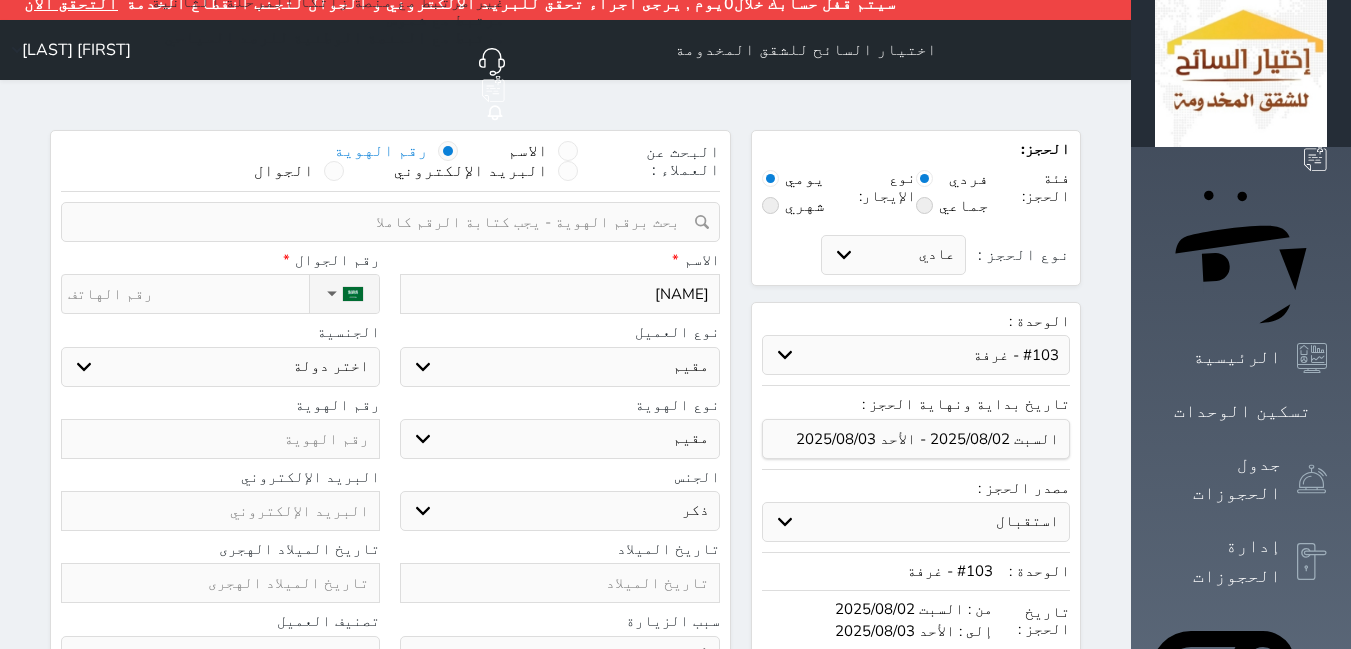 scroll, scrollTop: 0, scrollLeft: 0, axis: both 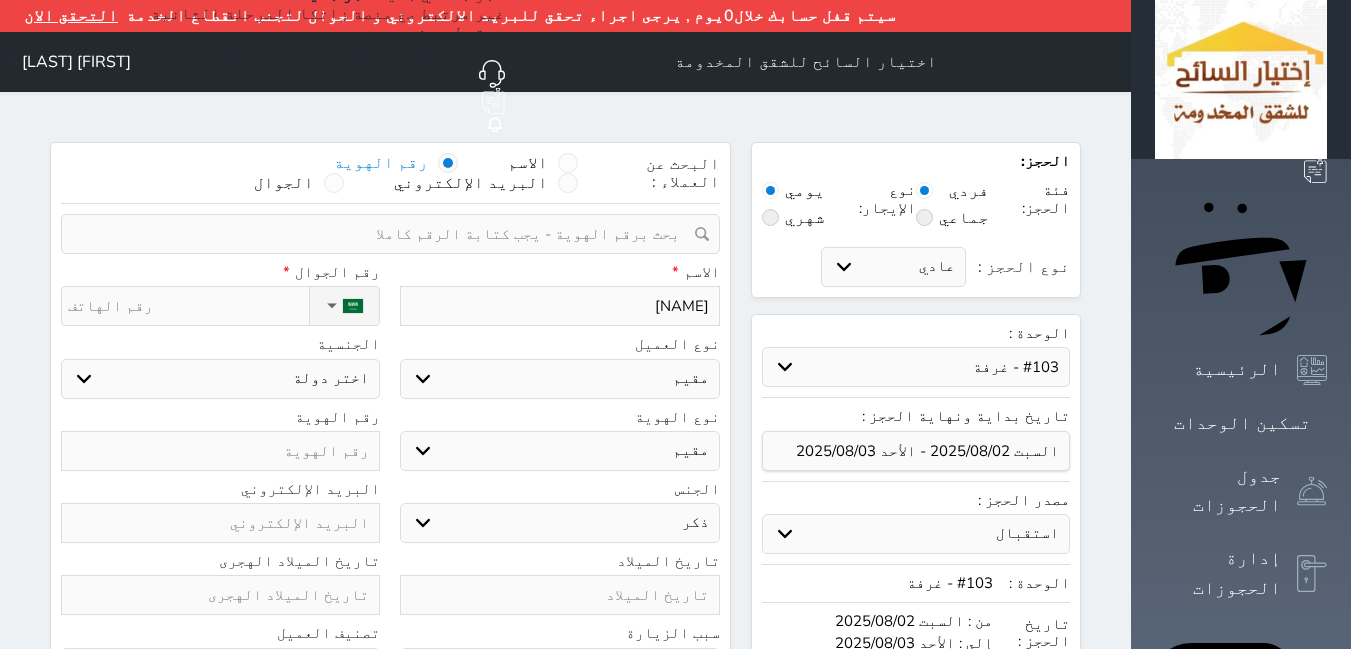 click on "نوع الحجز :" at bounding box center (188, 306) 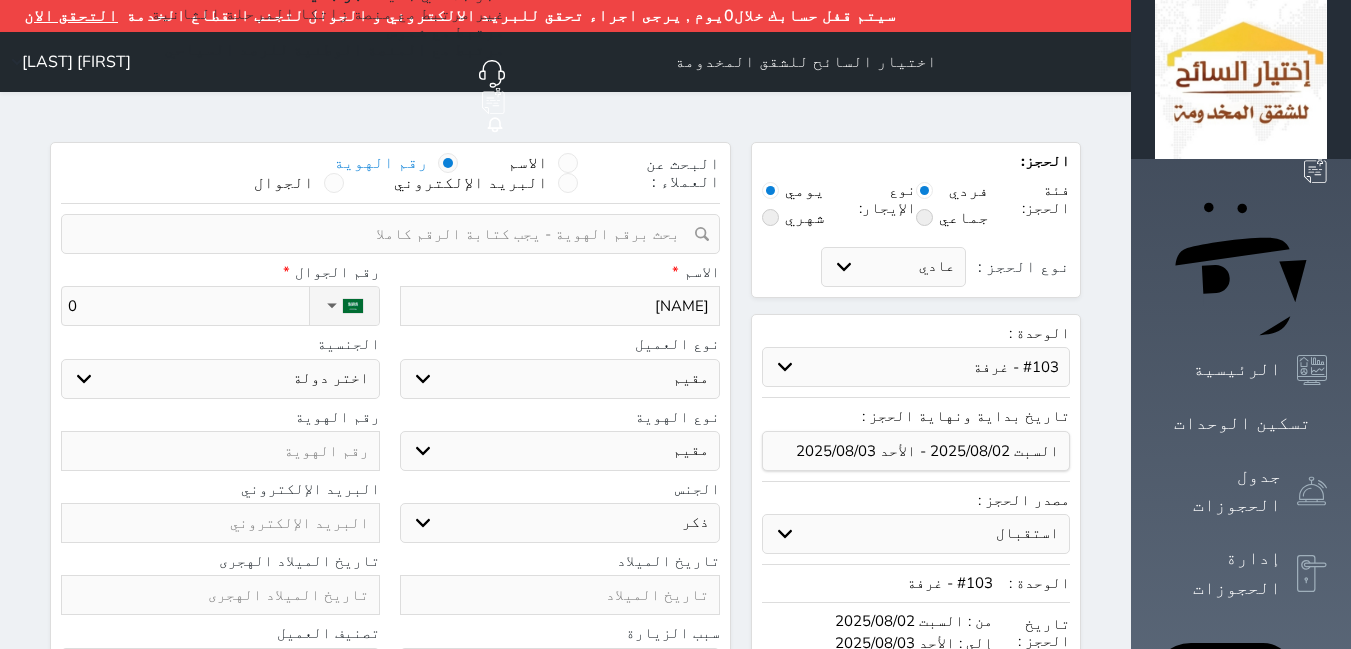 select 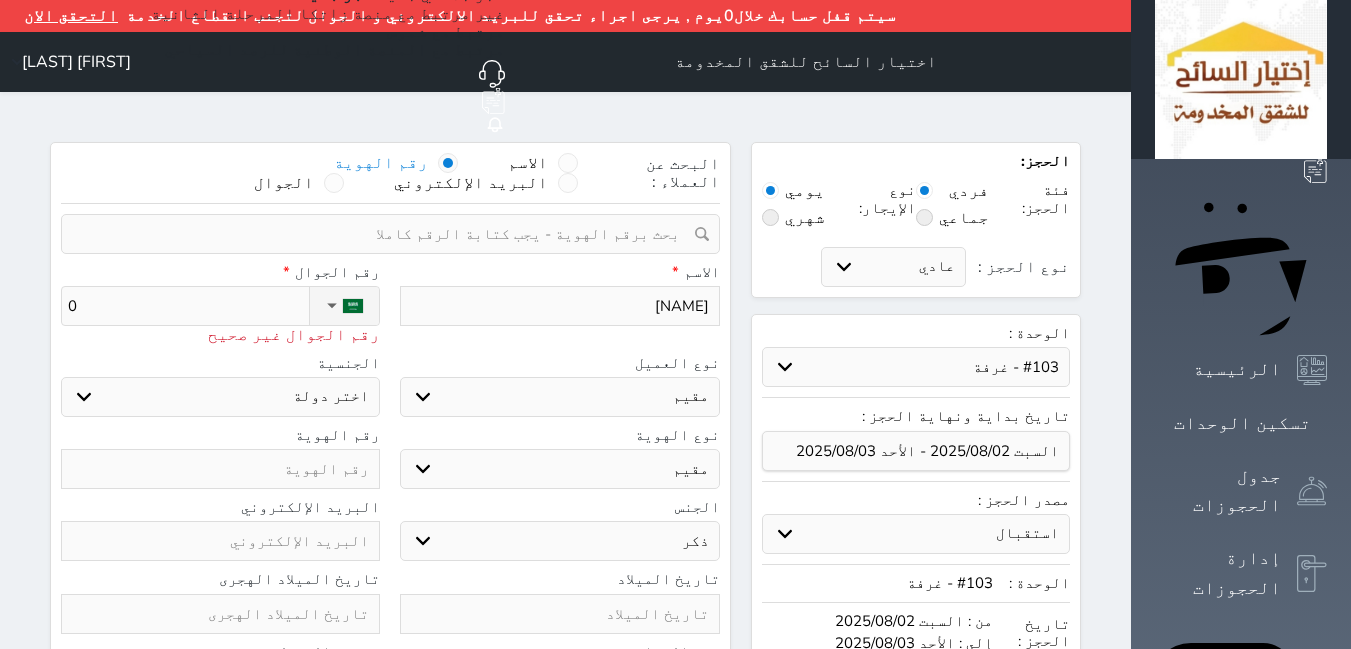 type on "05" 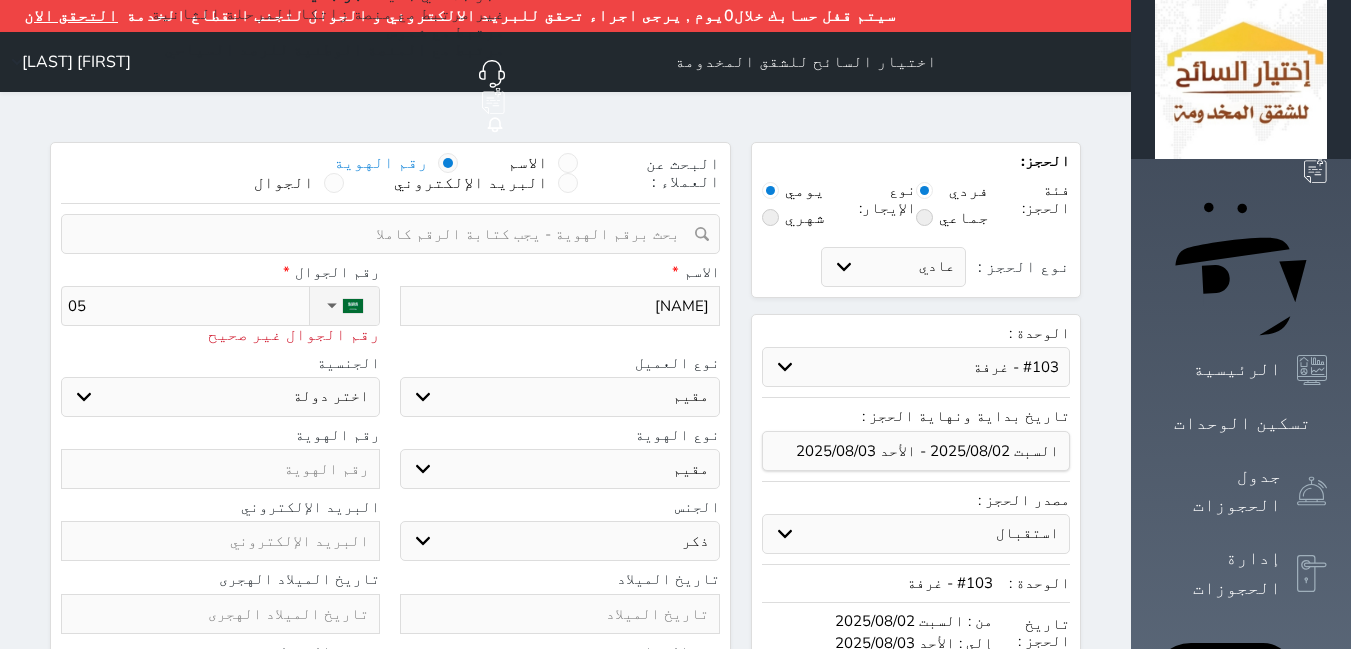 type on "054" 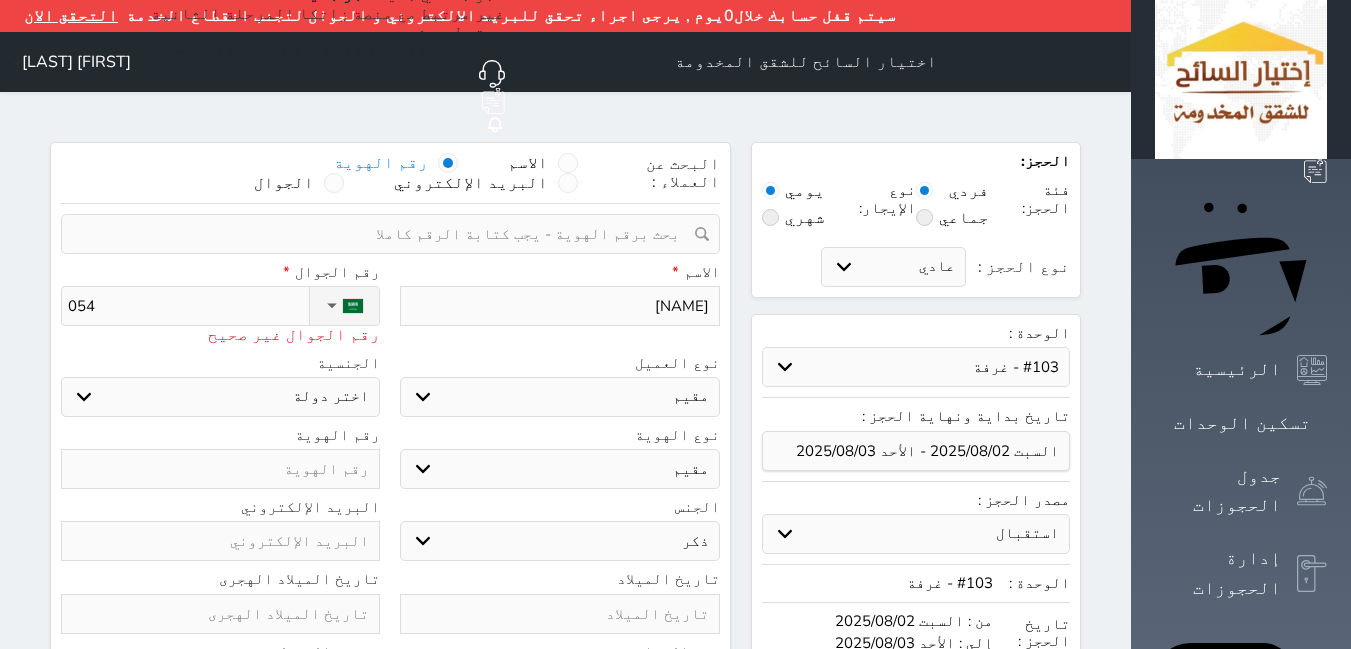 type on "0540" 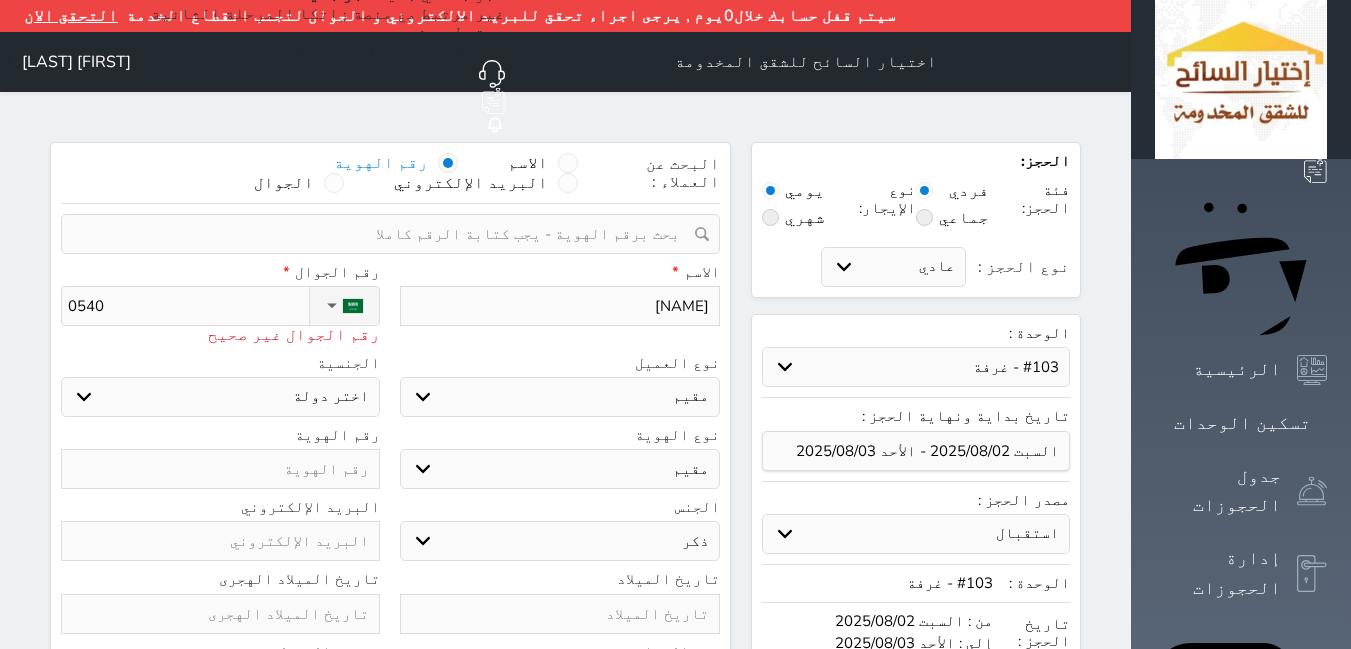 type on "[PHONE]" 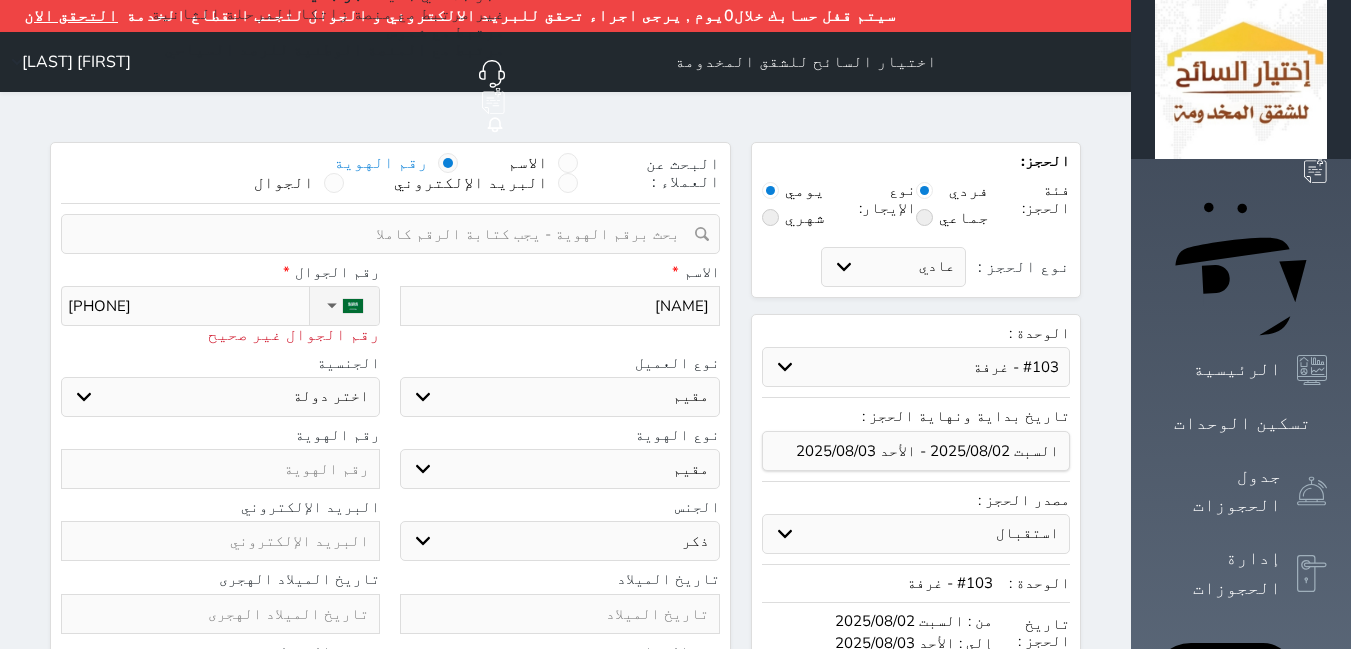 select 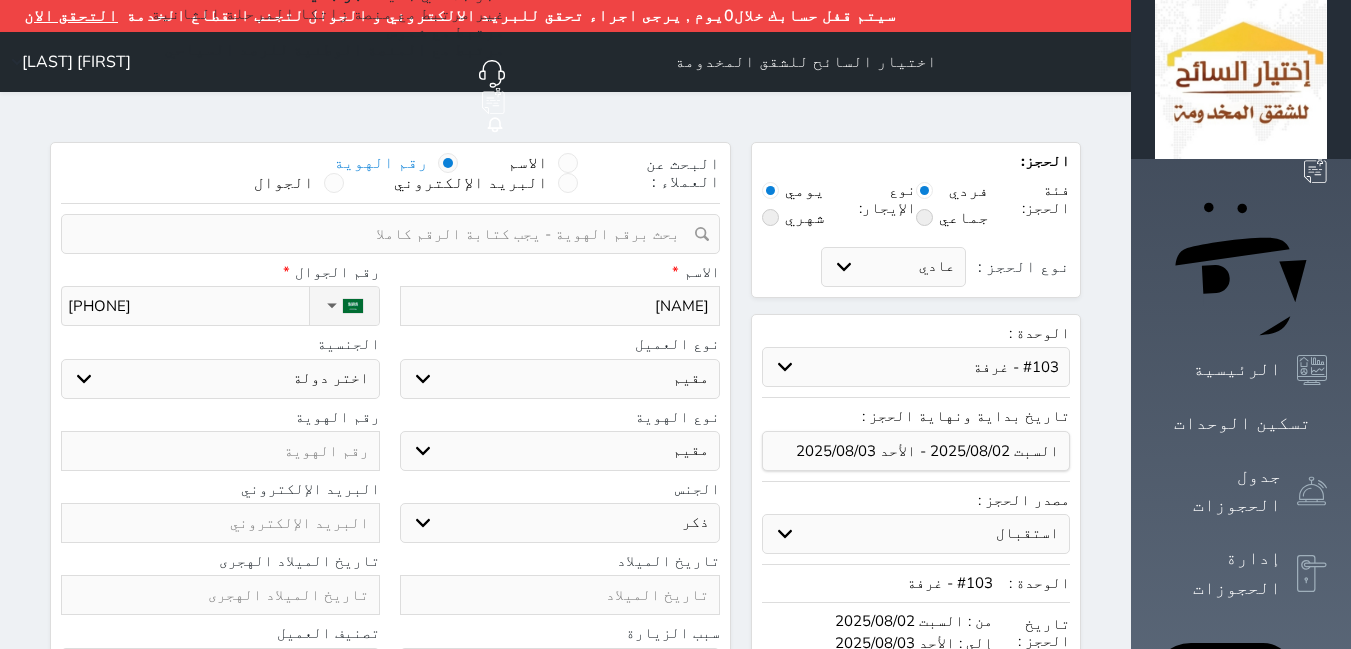type on "[PHONE]" 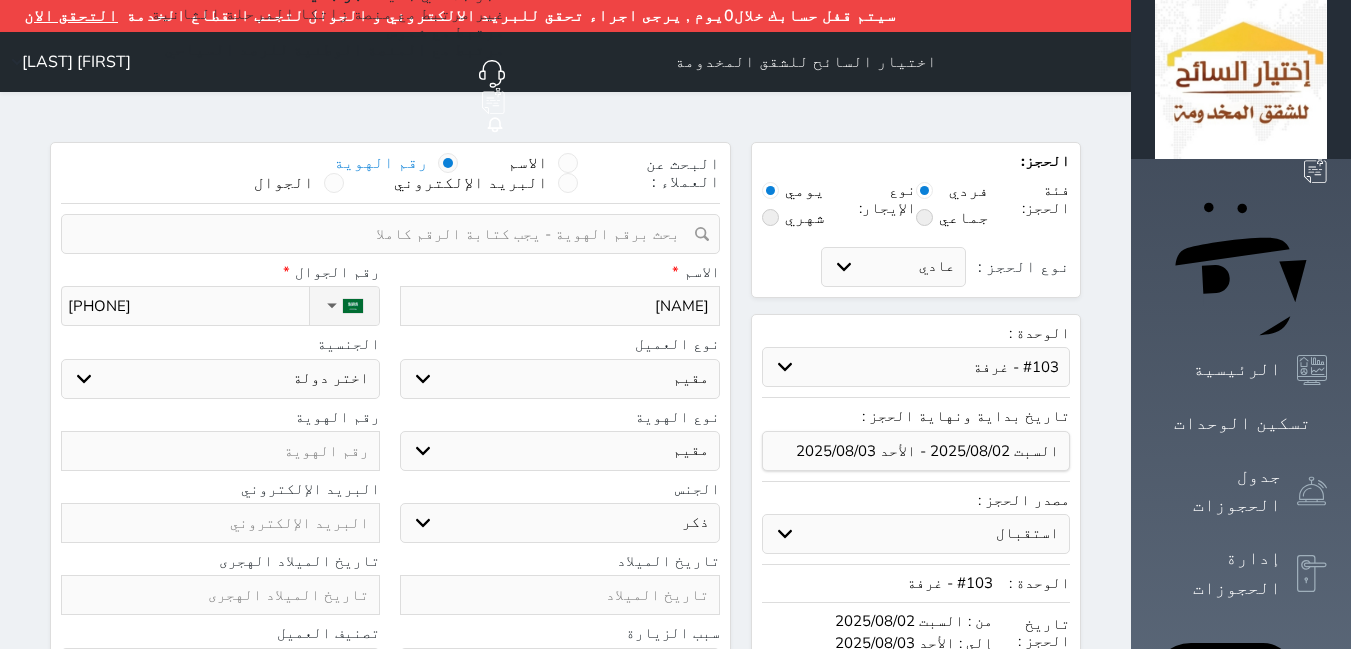 click on "اختر دولة
اثيوبيا
اجنبي بجواز سعودي
اخرى
اذربيجان
ارتيريا
ارمينيا
ازبكستان
اسبانيا
استراليا
استونيا" at bounding box center (220, 379) 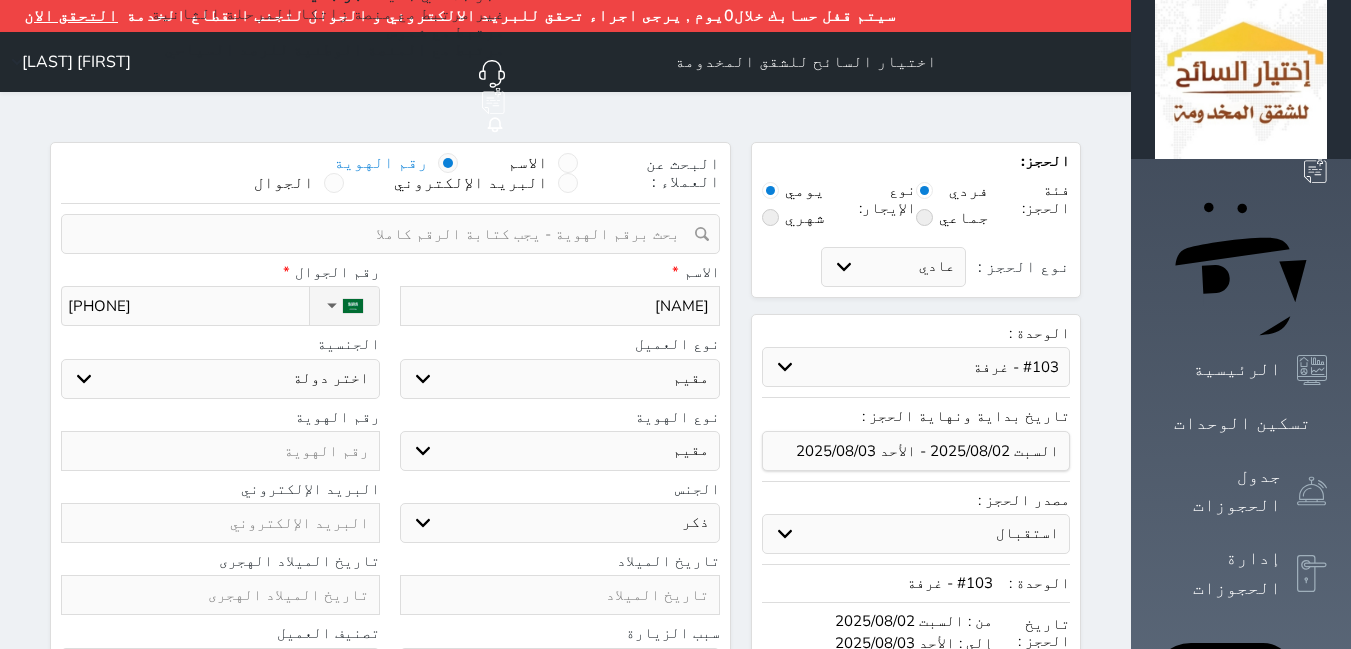select on "207" 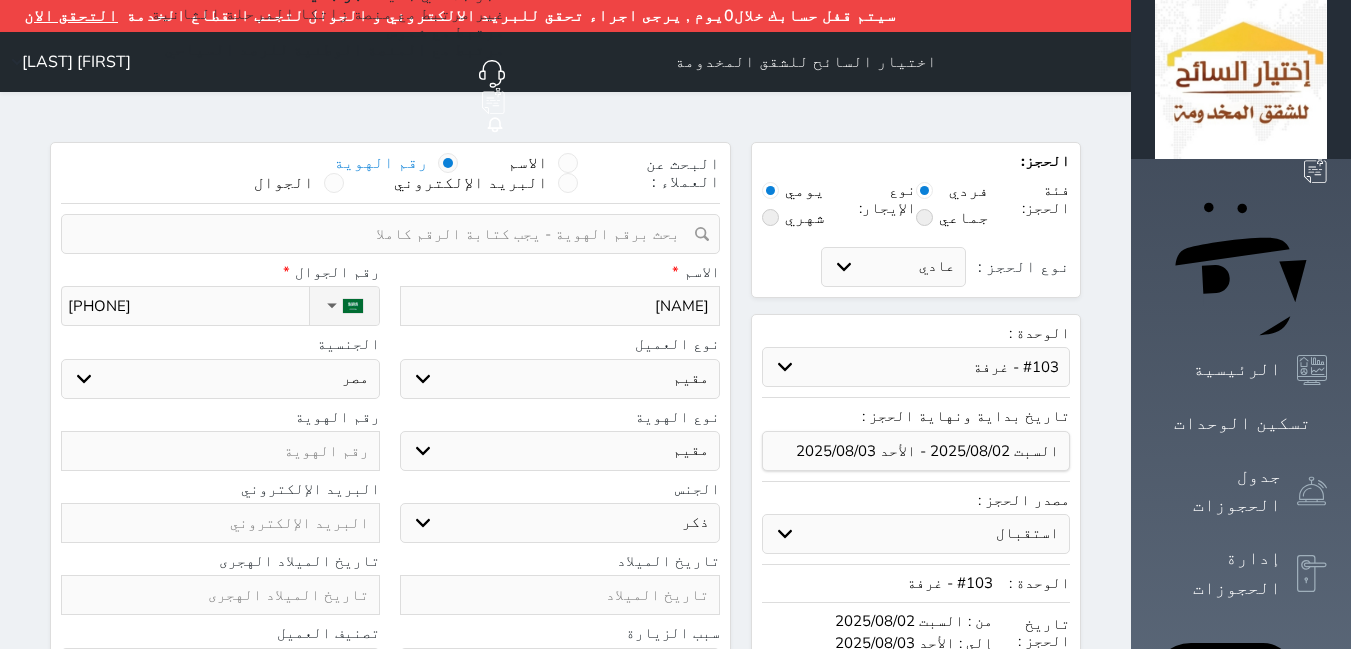 click on "اختر دولة
اثيوبيا
اجنبي بجواز سعودي
اخرى
اذربيجان
ارتيريا
ارمينيا
ازبكستان
اسبانيا
استراليا
استونيا" at bounding box center (220, 379) 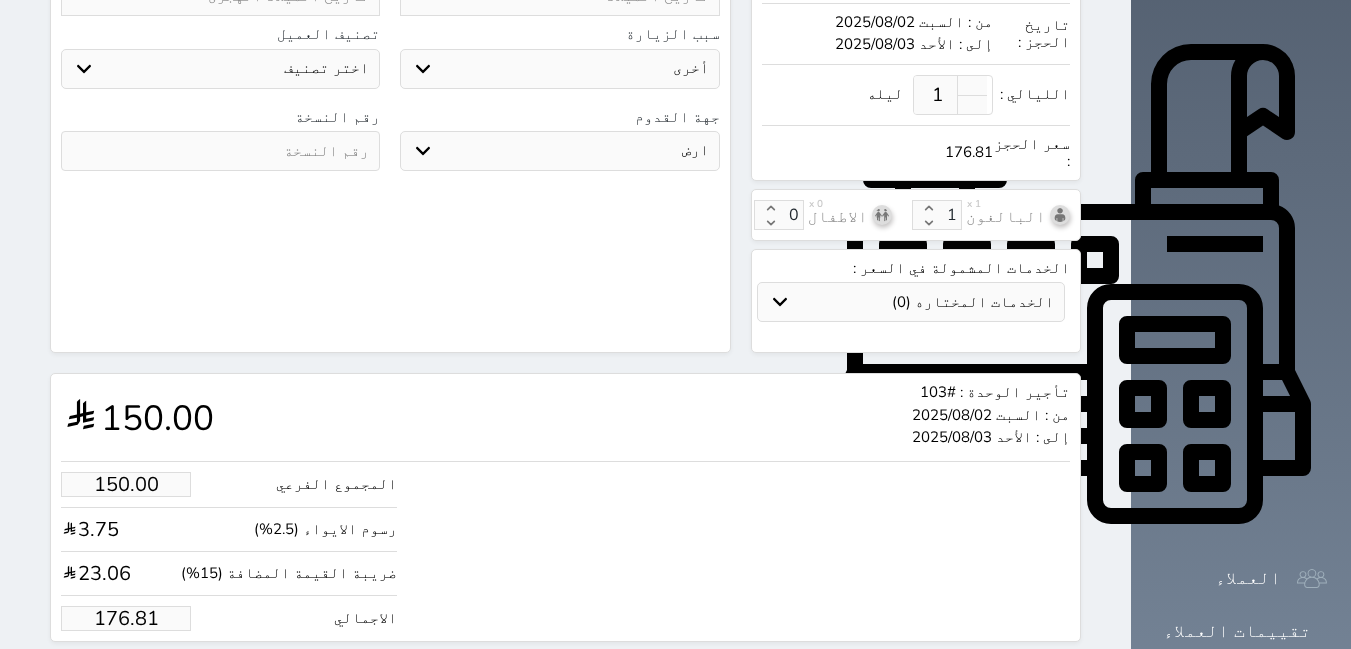 scroll, scrollTop: 616, scrollLeft: 0, axis: vertical 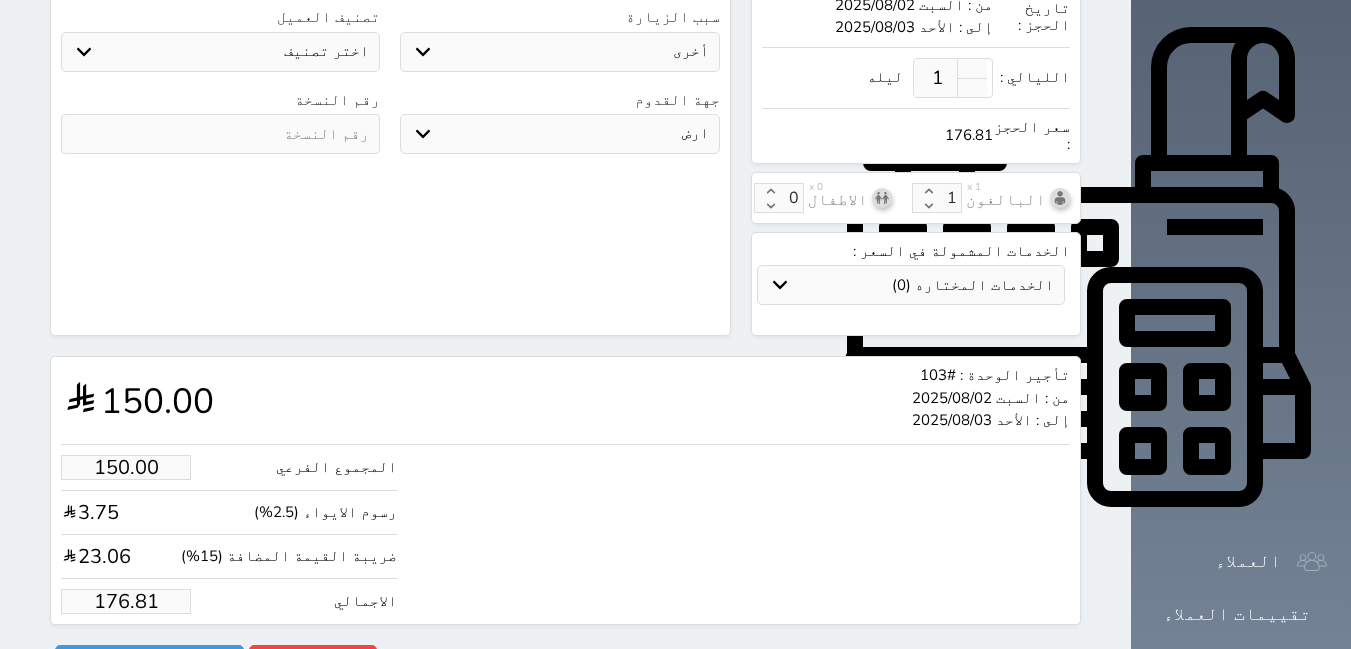 type on "[NUMBER]" 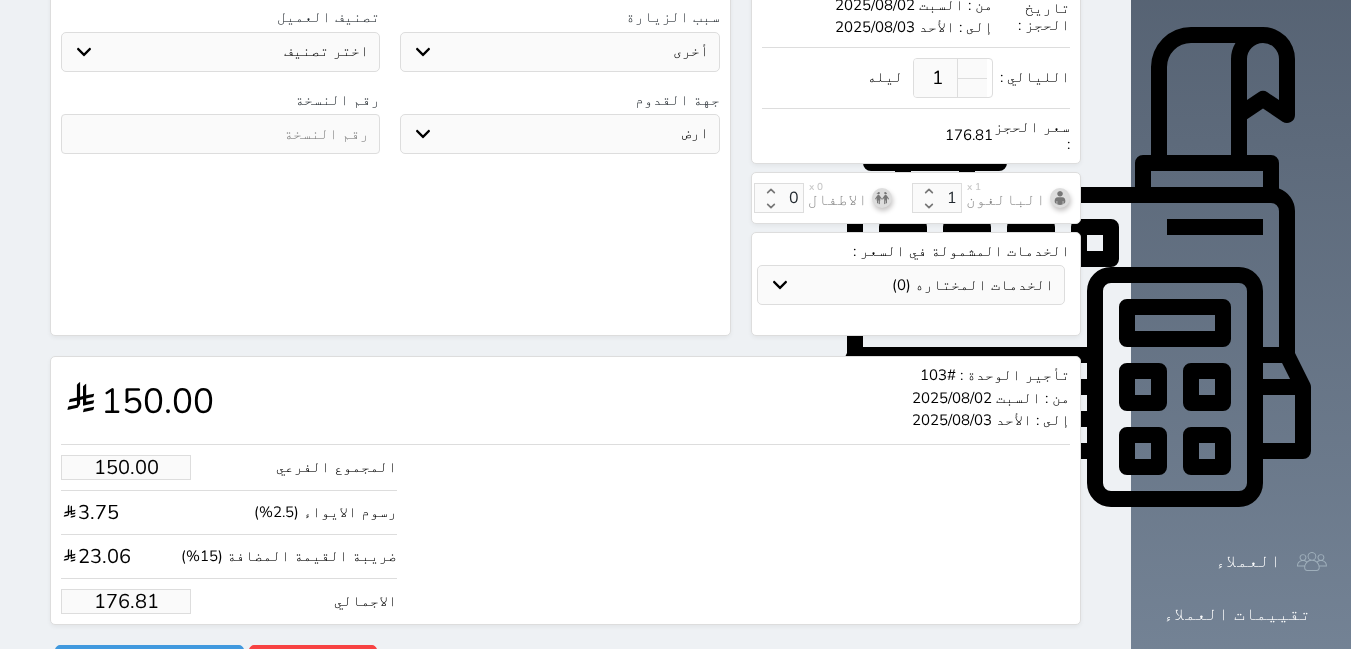 type on "1.00" 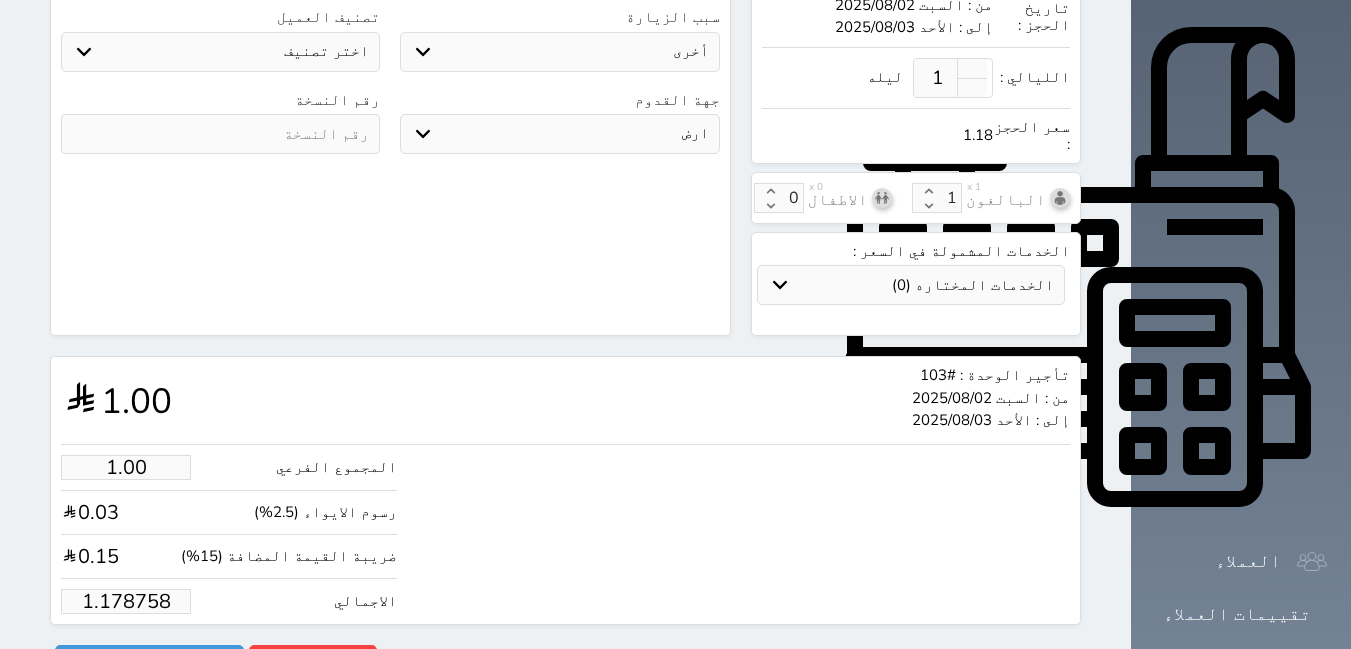 scroll, scrollTop: 5, scrollLeft: 0, axis: vertical 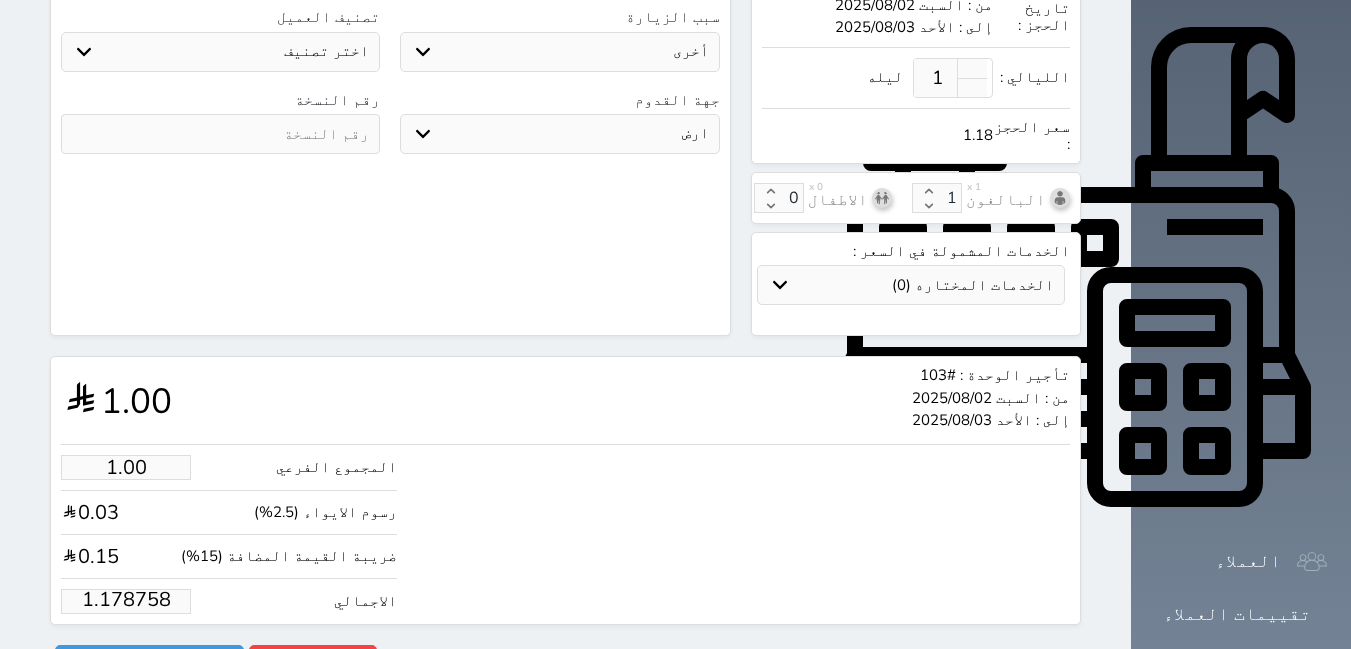 drag, startPoint x: 46, startPoint y: 554, endPoint x: 183, endPoint y: 586, distance: 140.68759 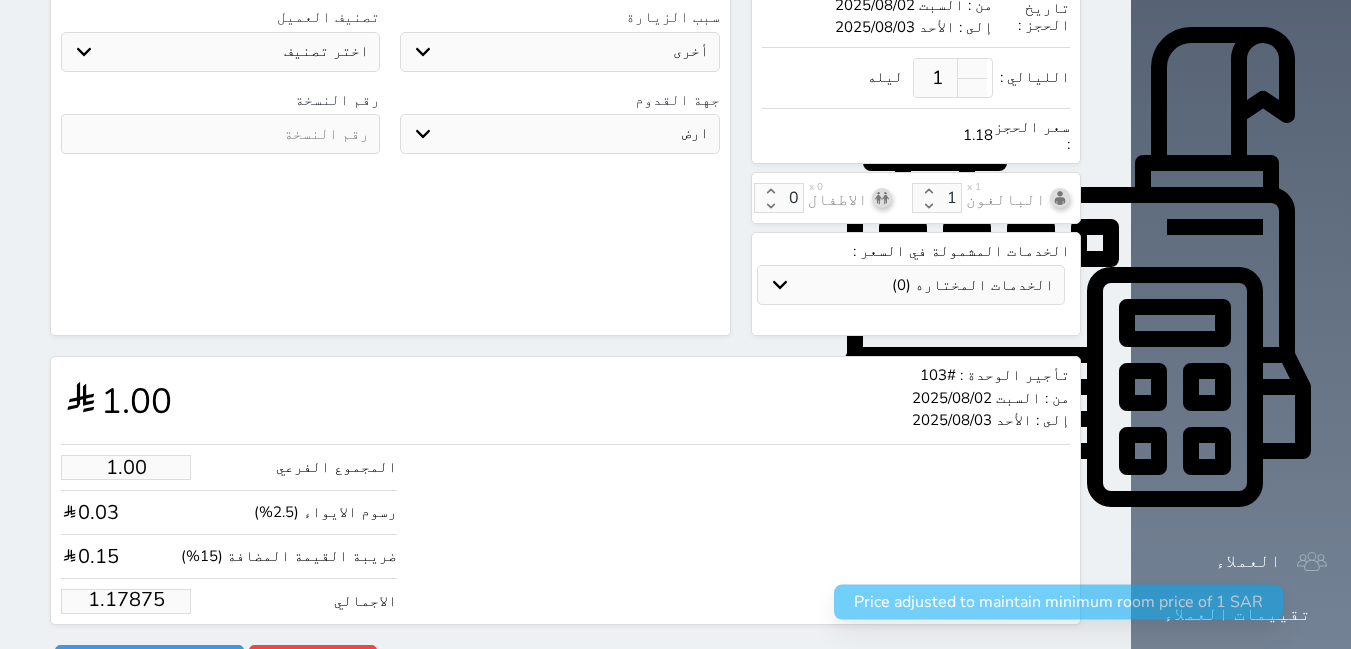 scroll, scrollTop: 0, scrollLeft: 0, axis: both 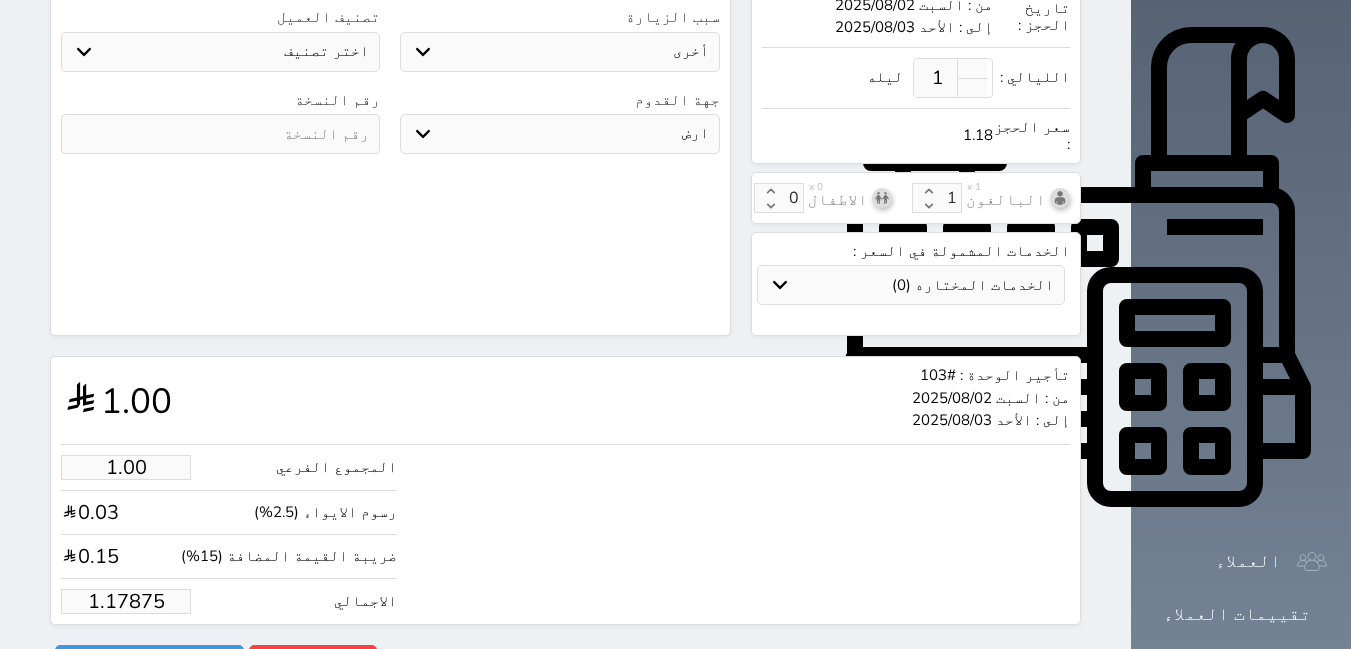 drag, startPoint x: 39, startPoint y: 552, endPoint x: 134, endPoint y: 559, distance: 95.257545 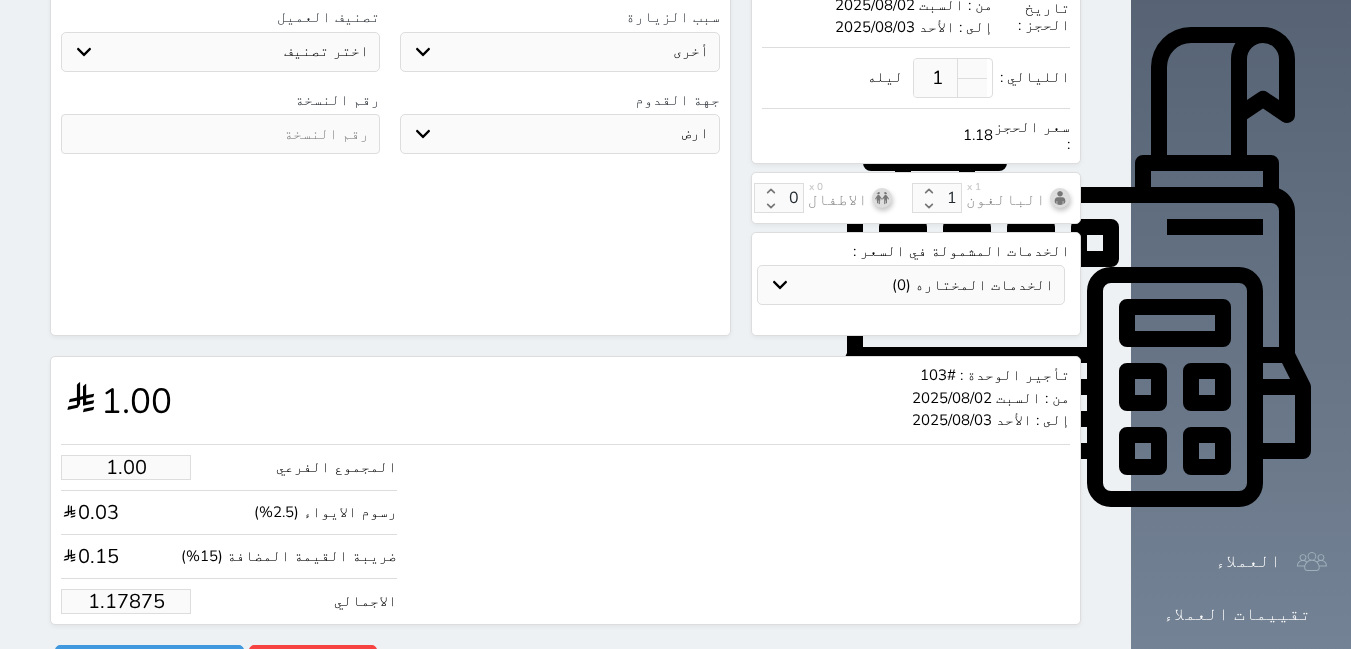 click on "1.17875" at bounding box center [126, 601] 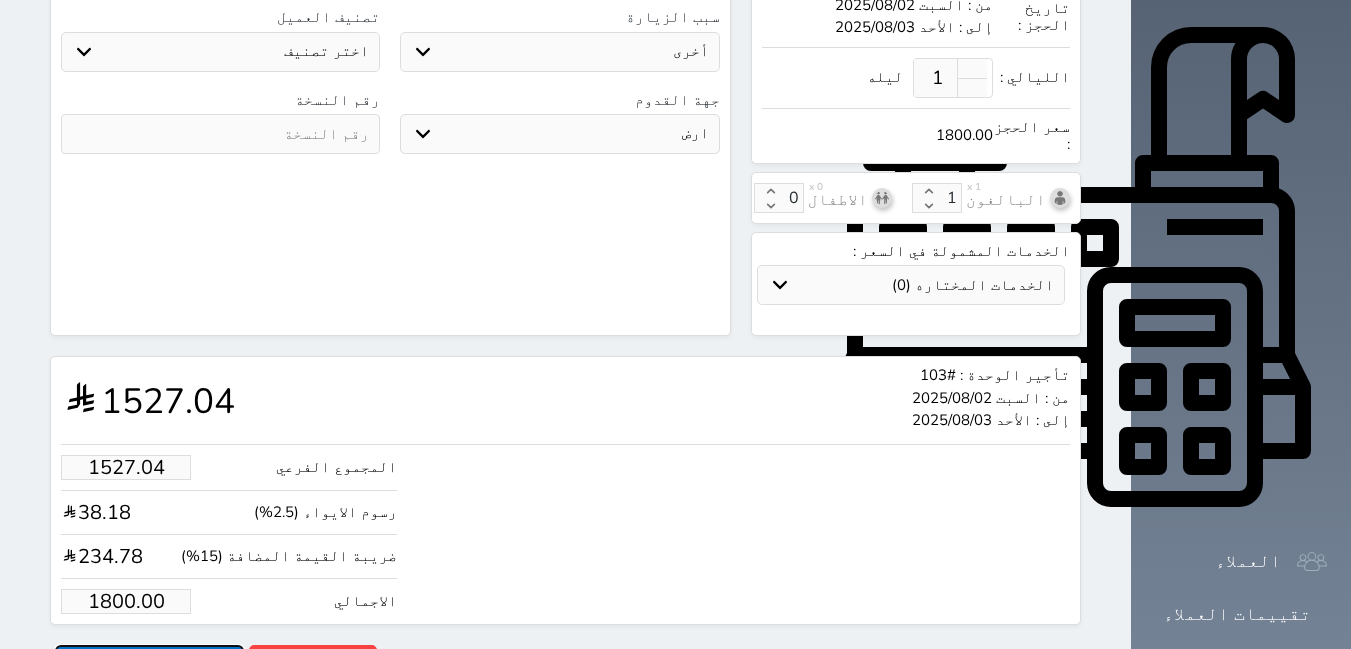 click on "حجز" at bounding box center (149, 662) 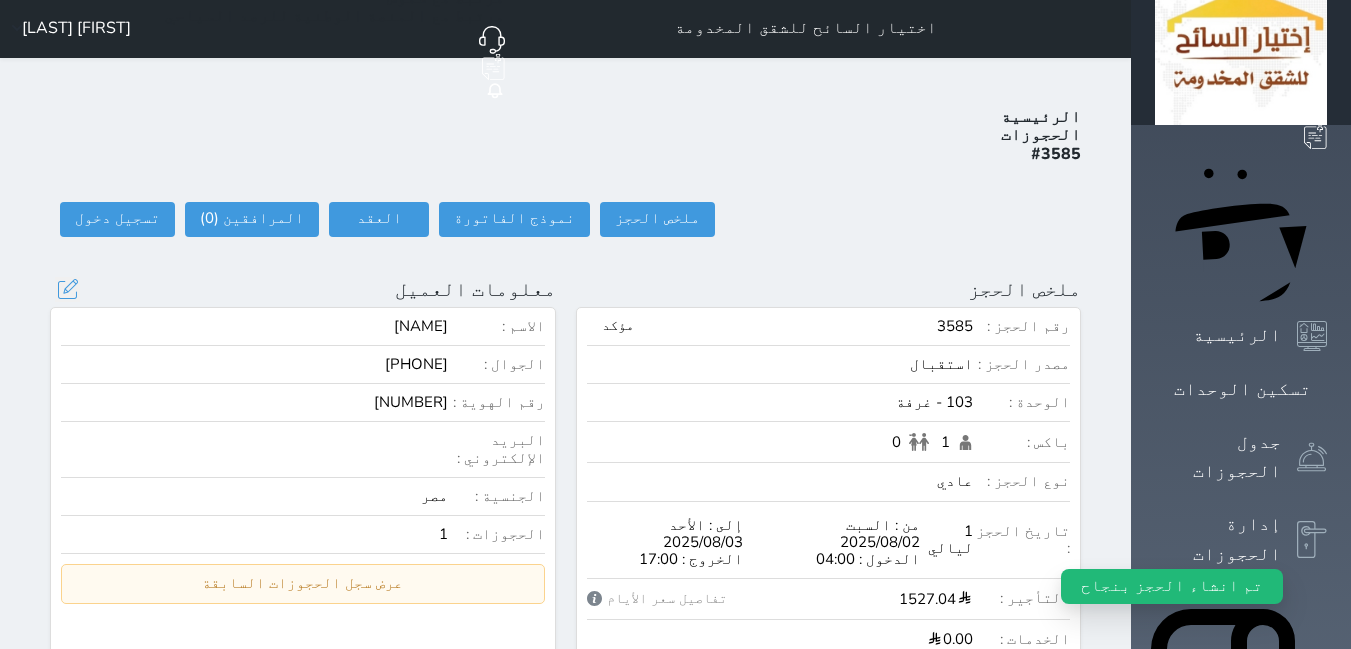 scroll, scrollTop: 0, scrollLeft: 0, axis: both 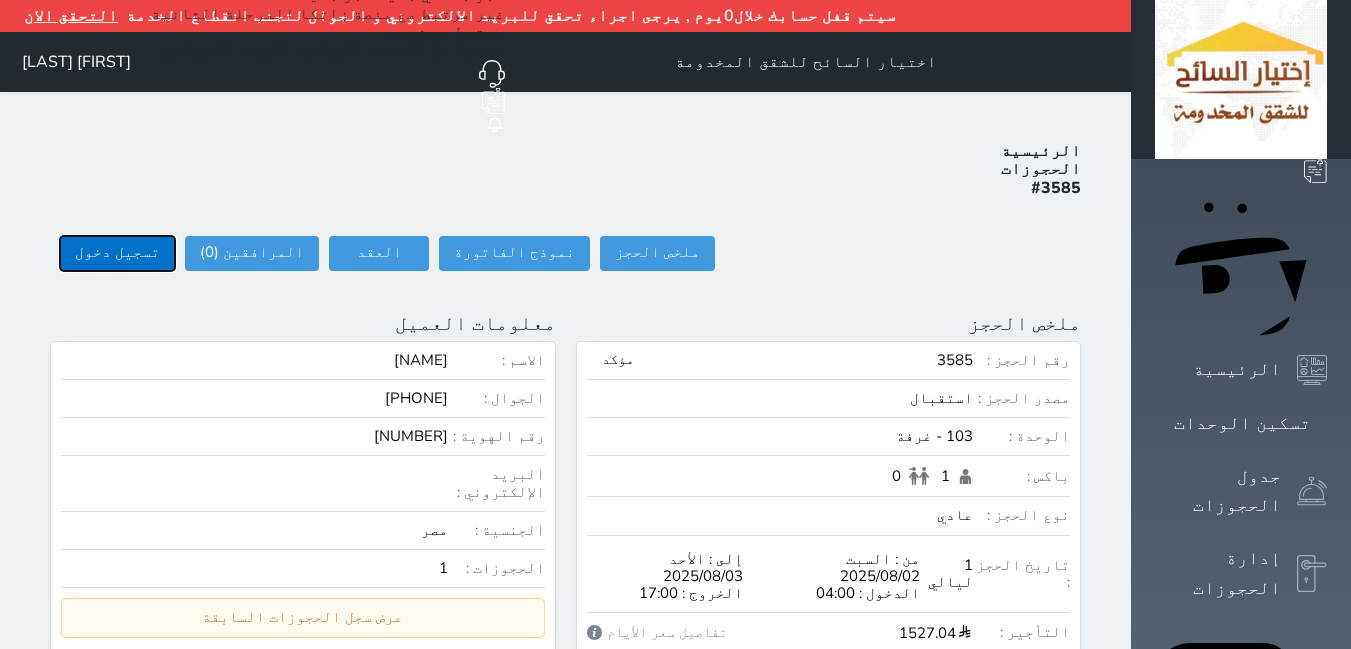 click on "تسجيل دخول" at bounding box center [117, 253] 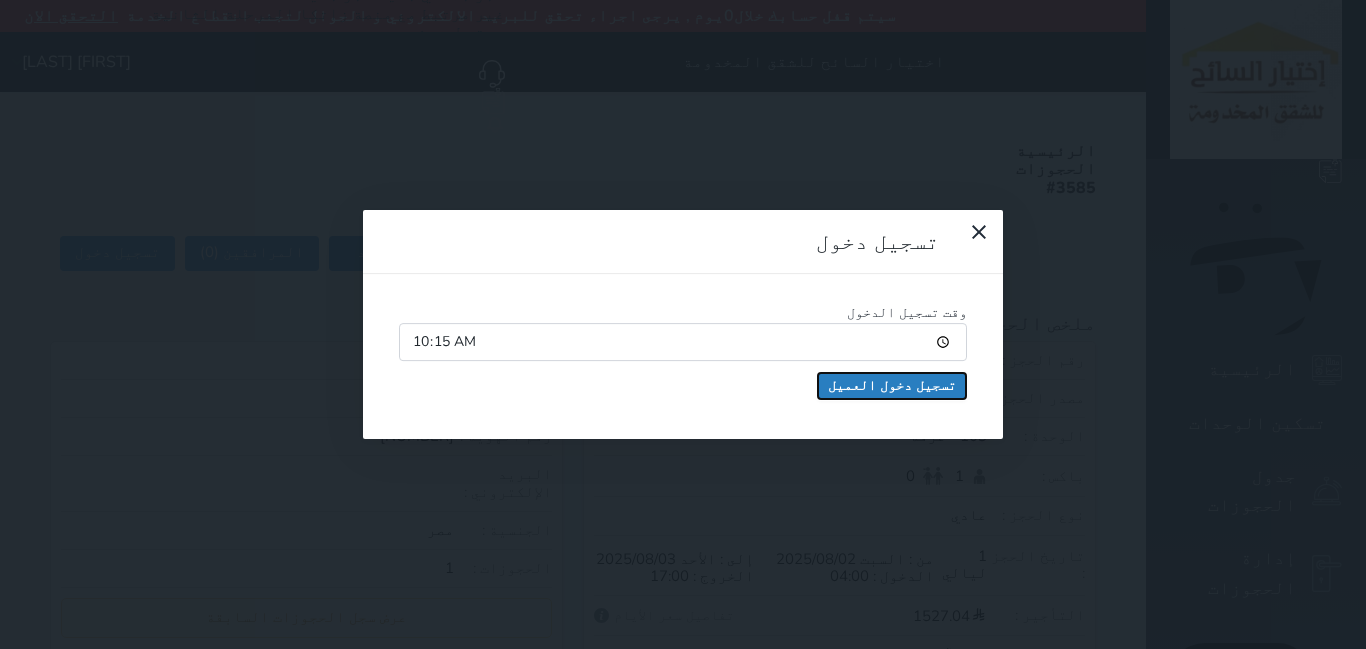 click on "تسجيل دخول العميل" at bounding box center (892, 386) 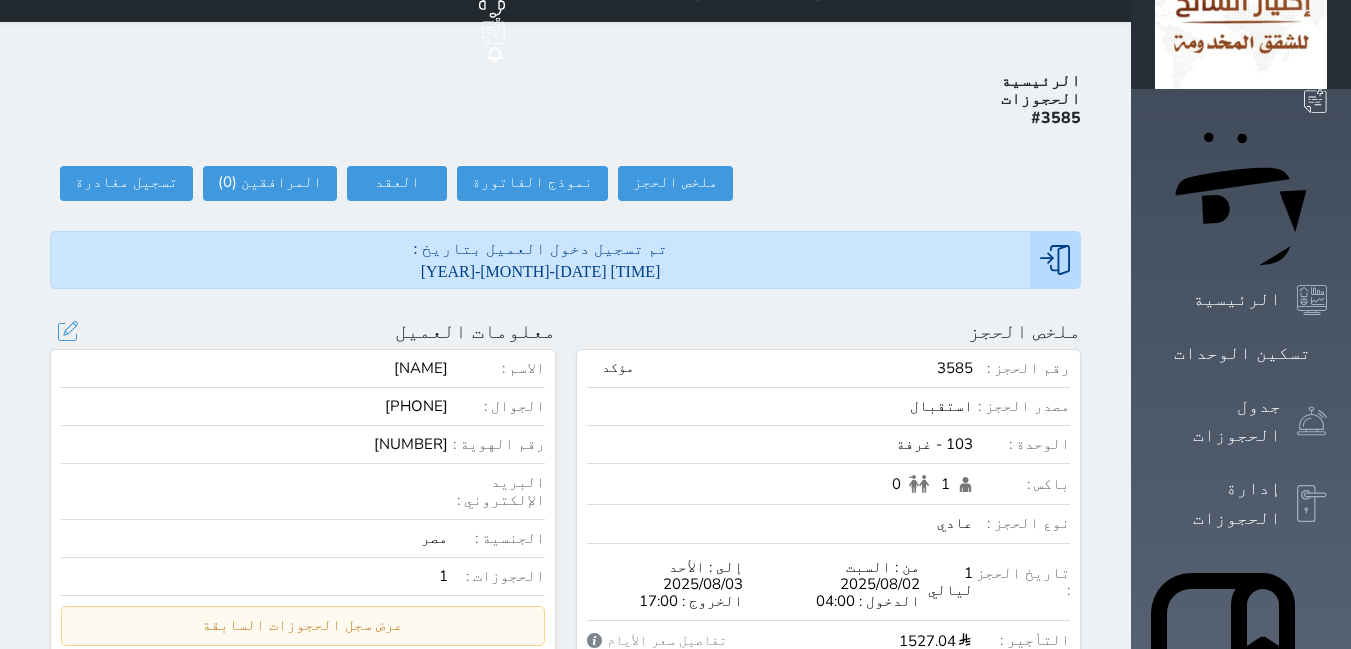 scroll, scrollTop: 100, scrollLeft: 0, axis: vertical 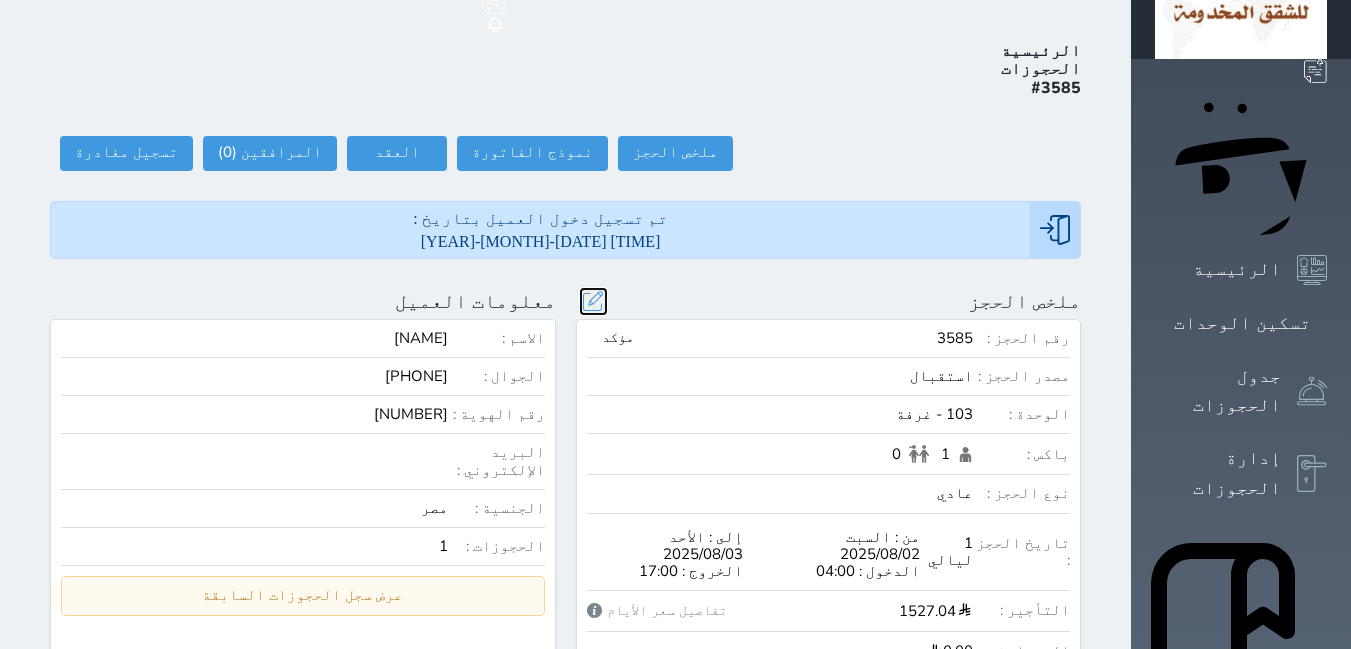 click at bounding box center [593, 301] 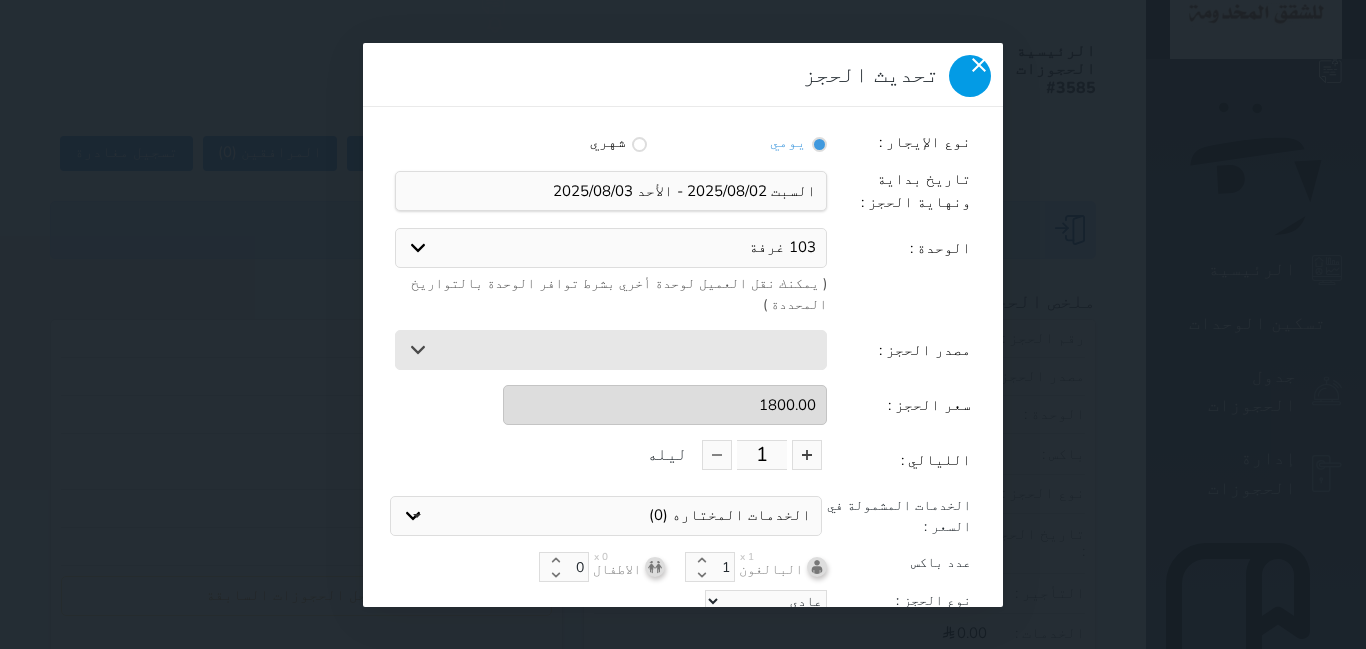 click 